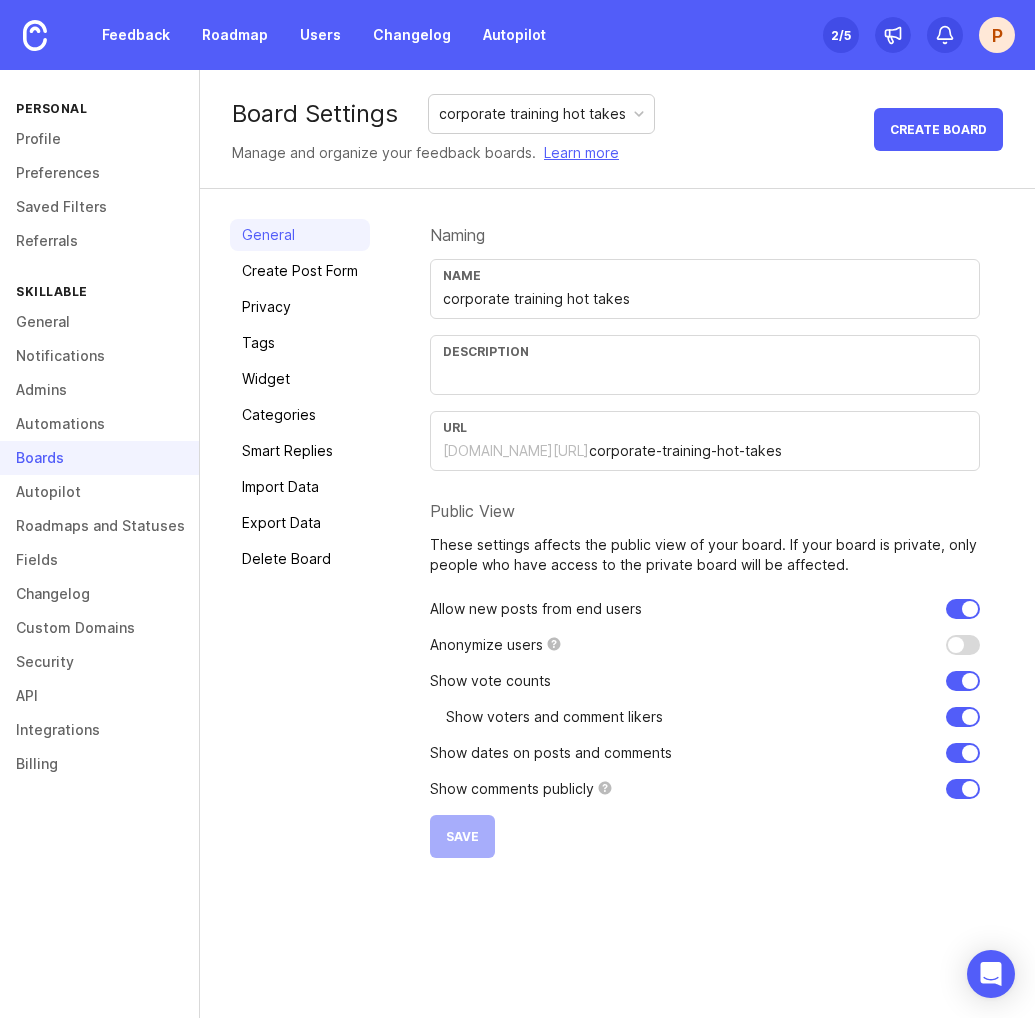 scroll, scrollTop: 0, scrollLeft: 0, axis: both 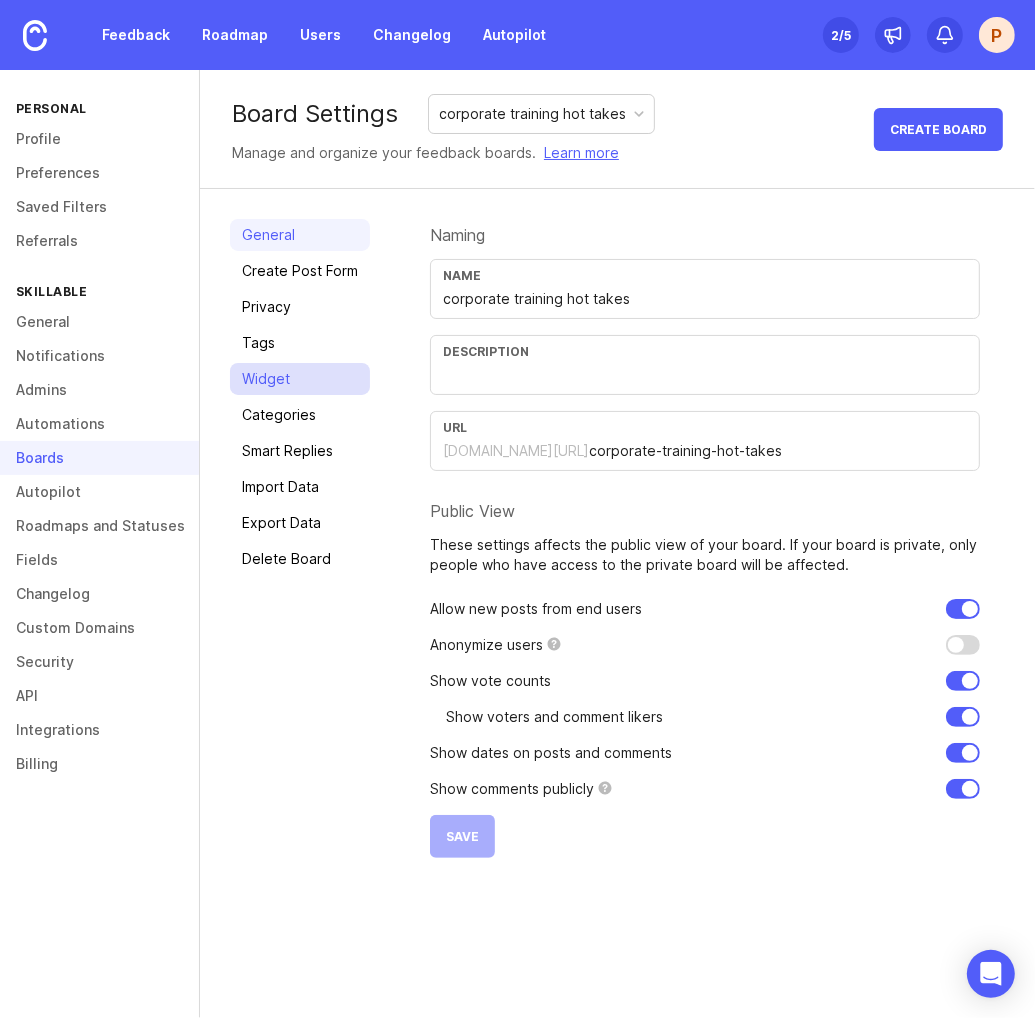 click on "Widget" at bounding box center (300, 379) 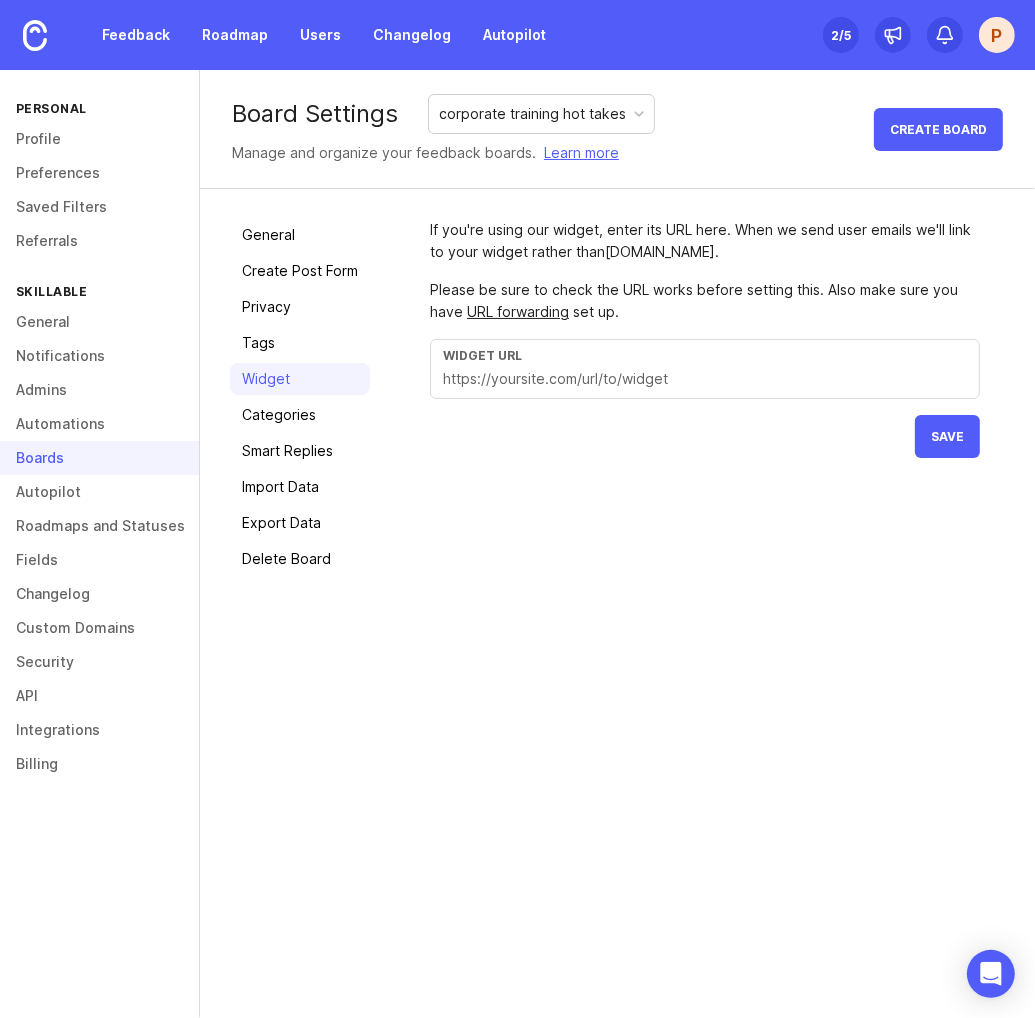 click at bounding box center (705, 379) 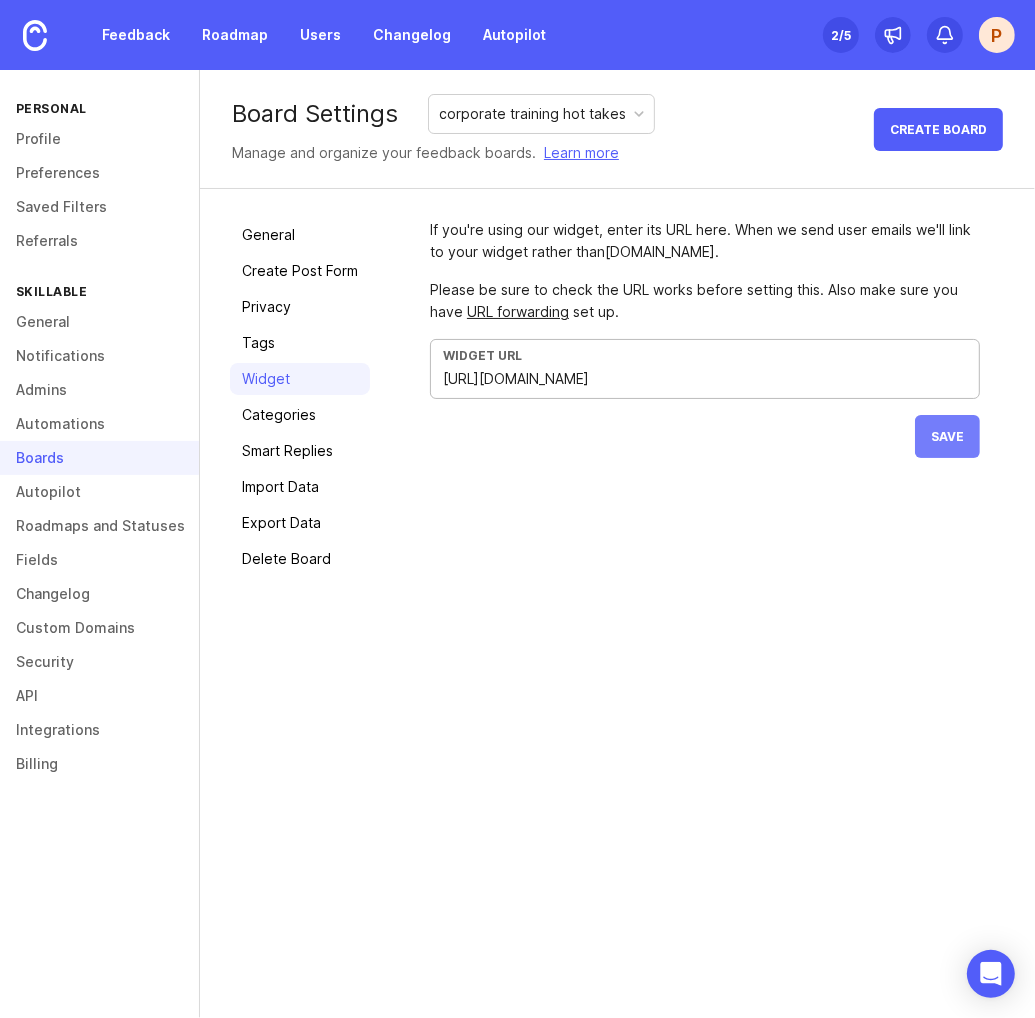 type on "[URL][DOMAIN_NAME]" 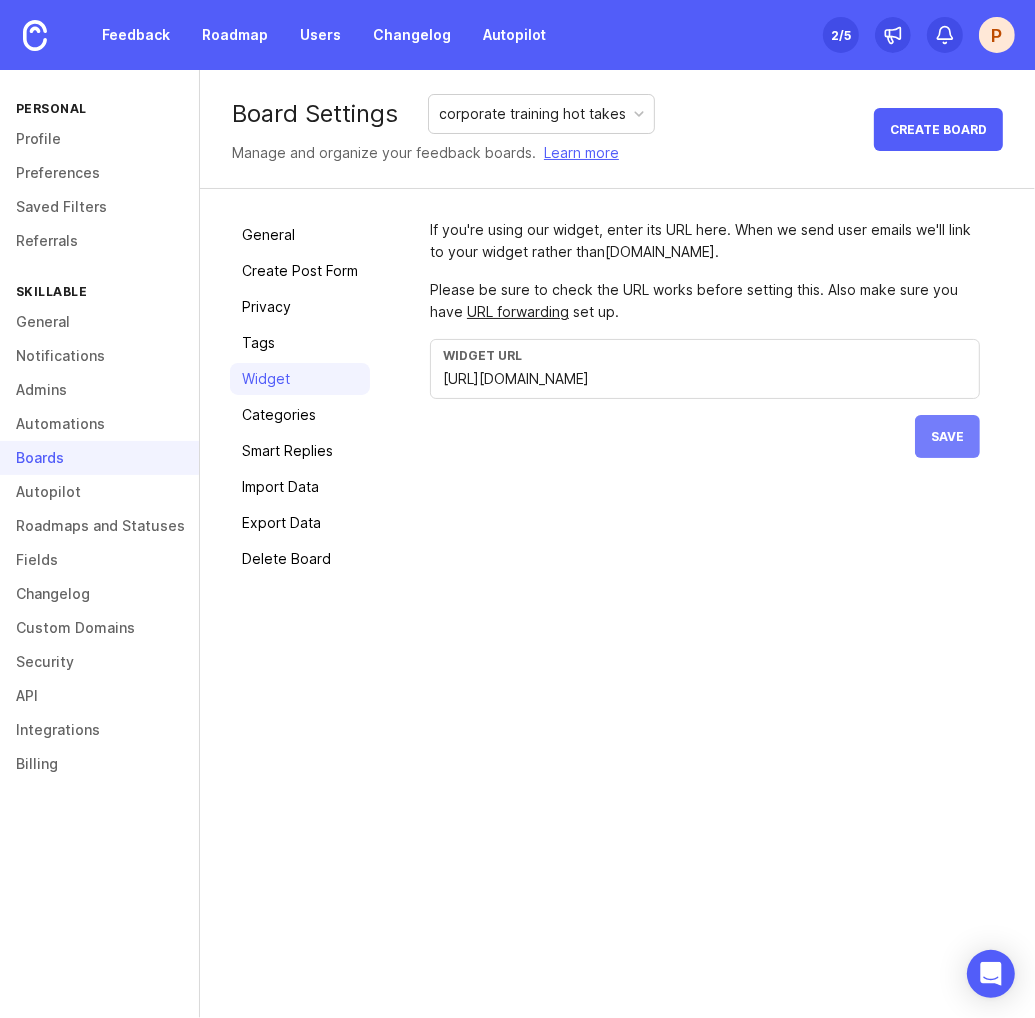 click on "Save" at bounding box center [947, 436] 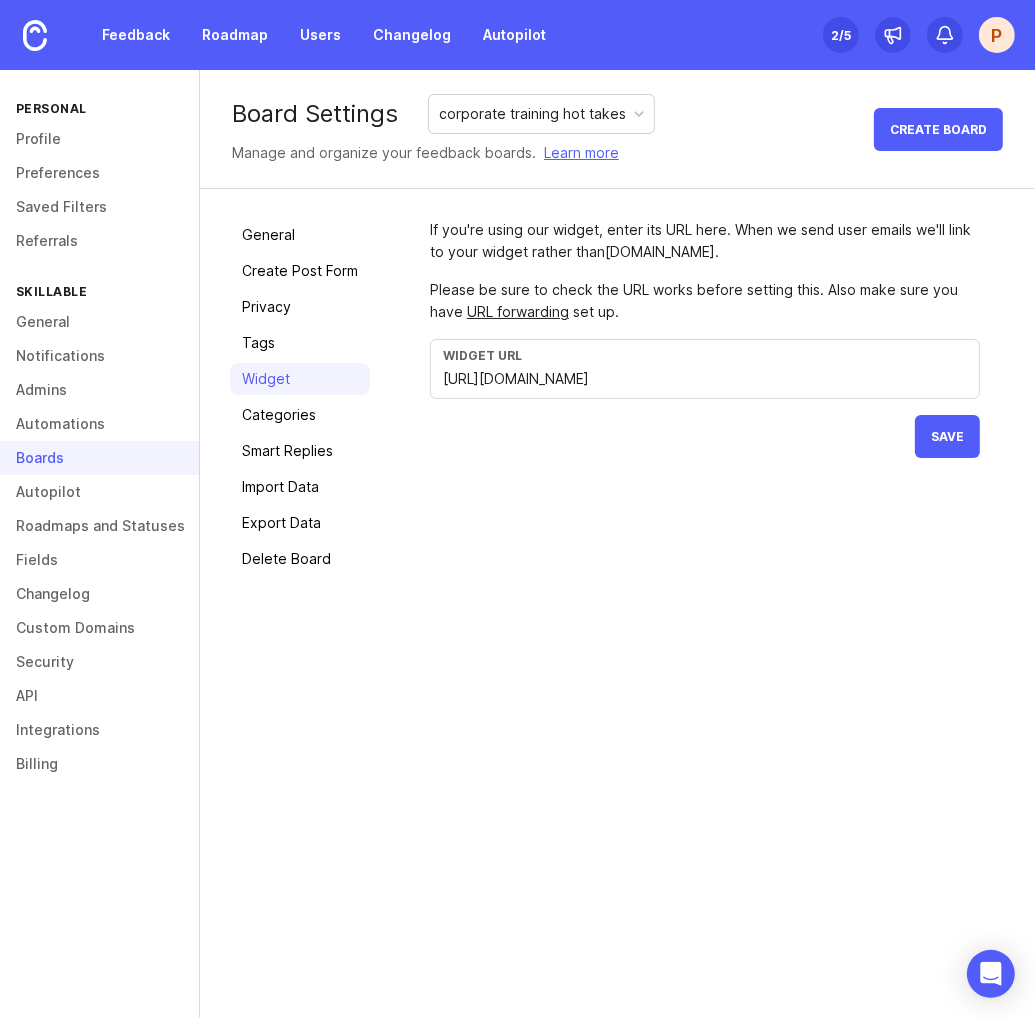 click on "Widget" at bounding box center [300, 379] 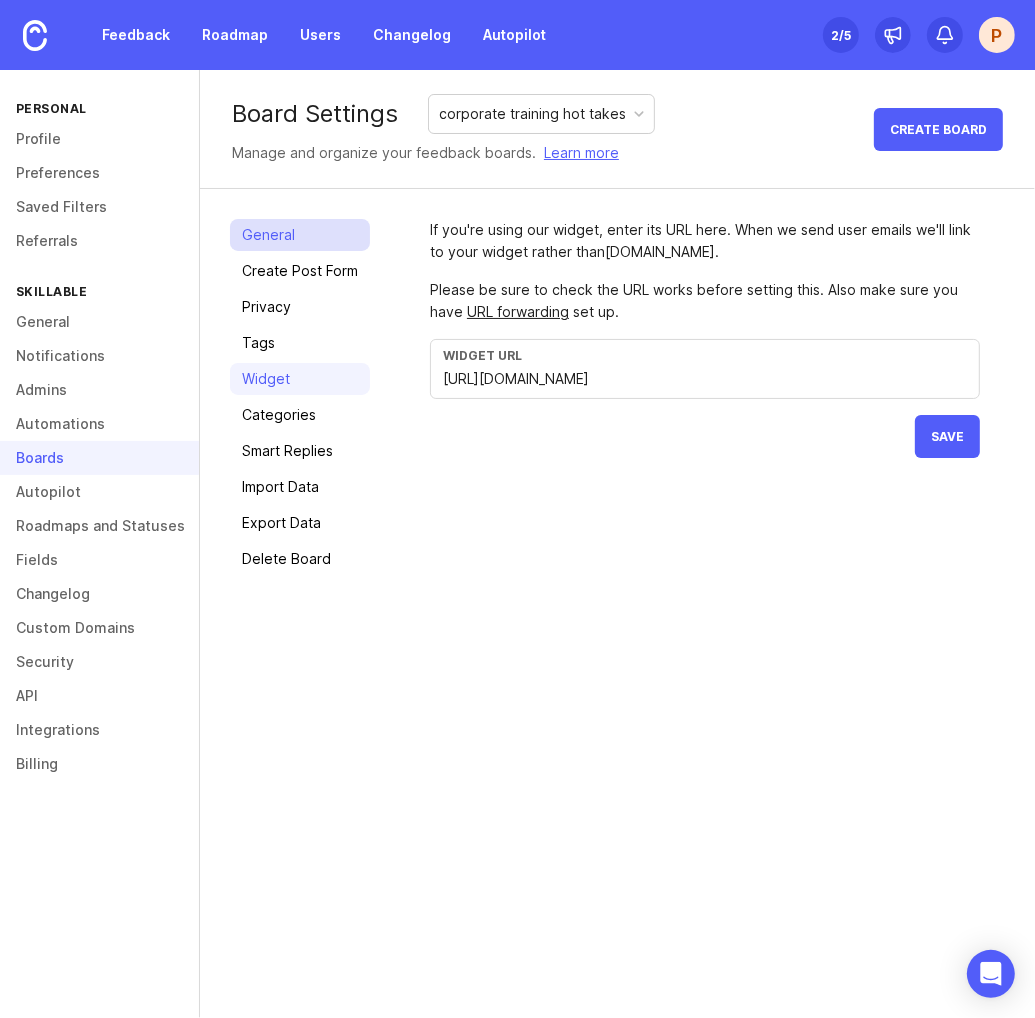 click on "General" at bounding box center (300, 235) 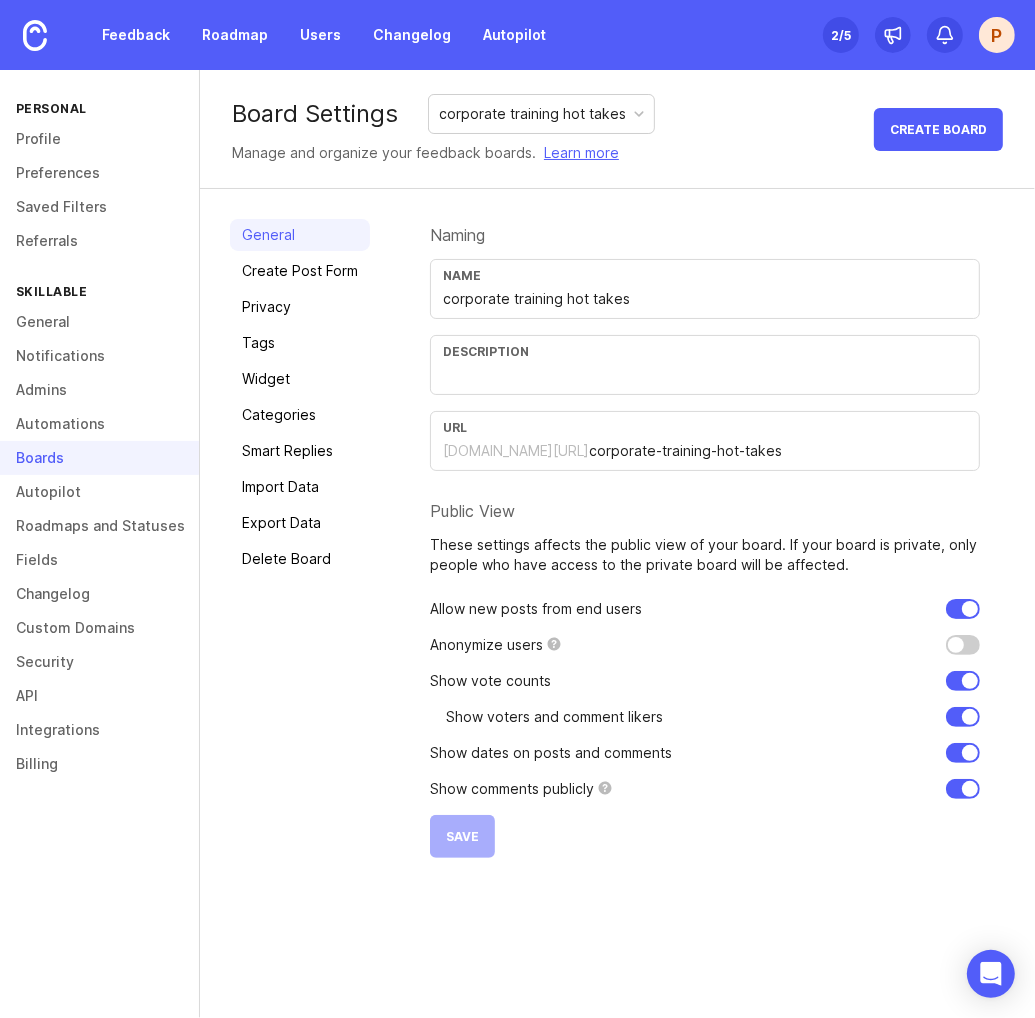 click at bounding box center (963, 645) 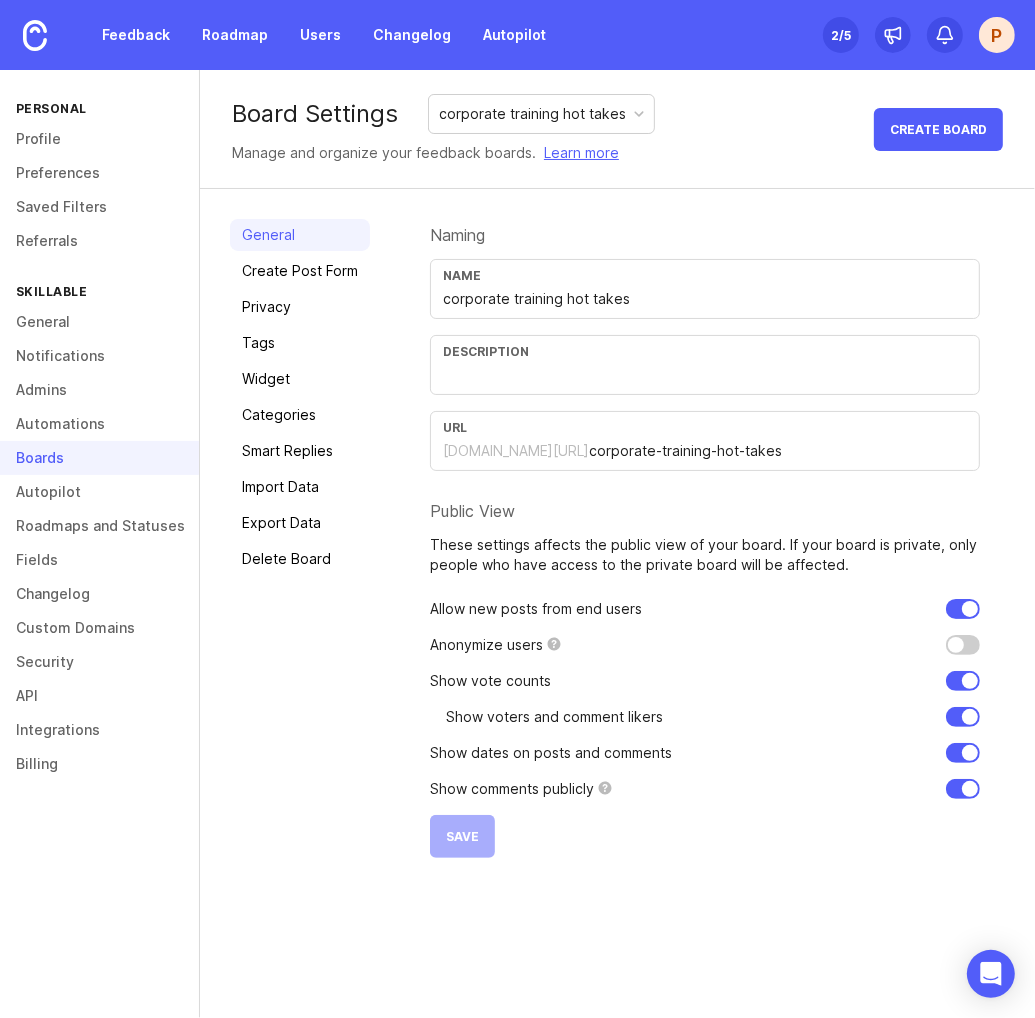click at bounding box center [963, 645] 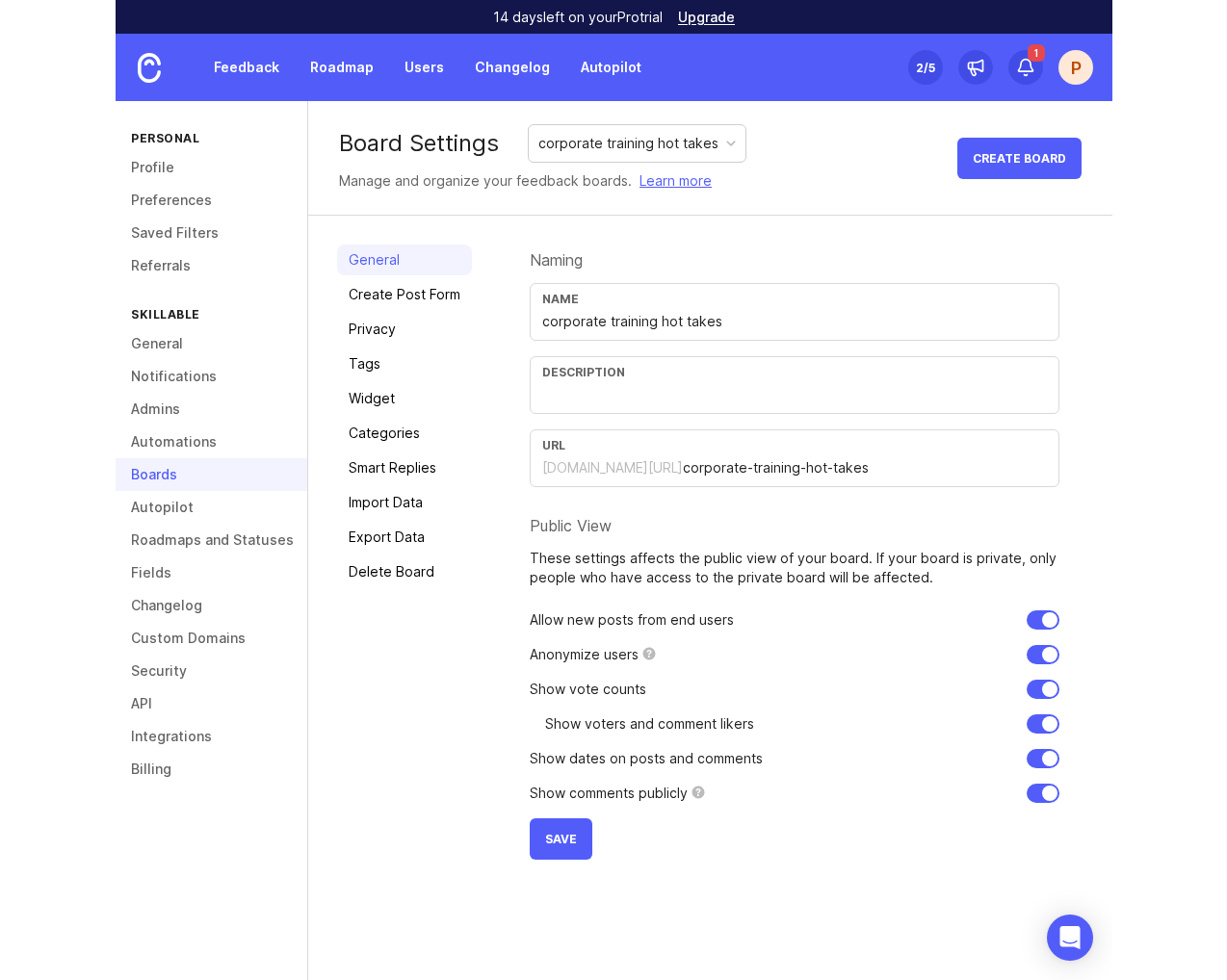 scroll, scrollTop: 0, scrollLeft: 0, axis: both 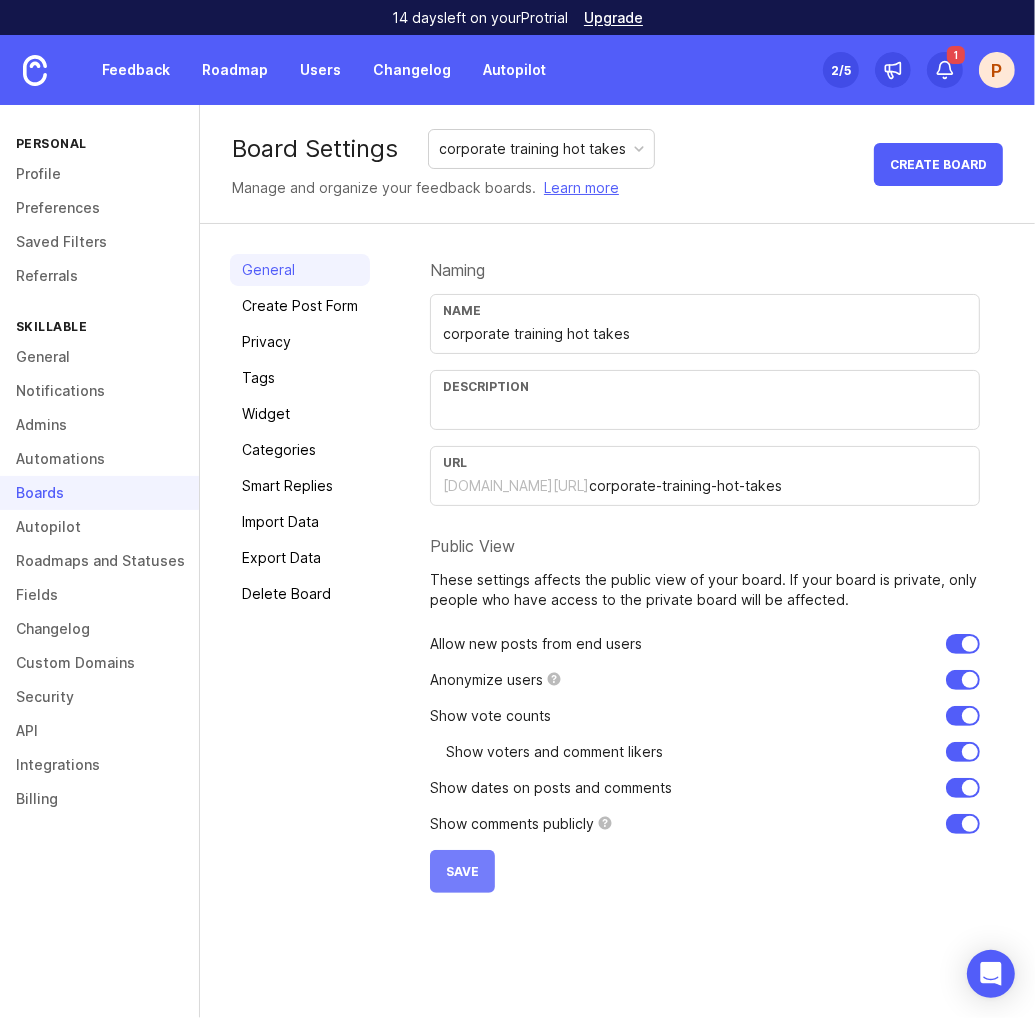 click on "Save" at bounding box center [462, 871] 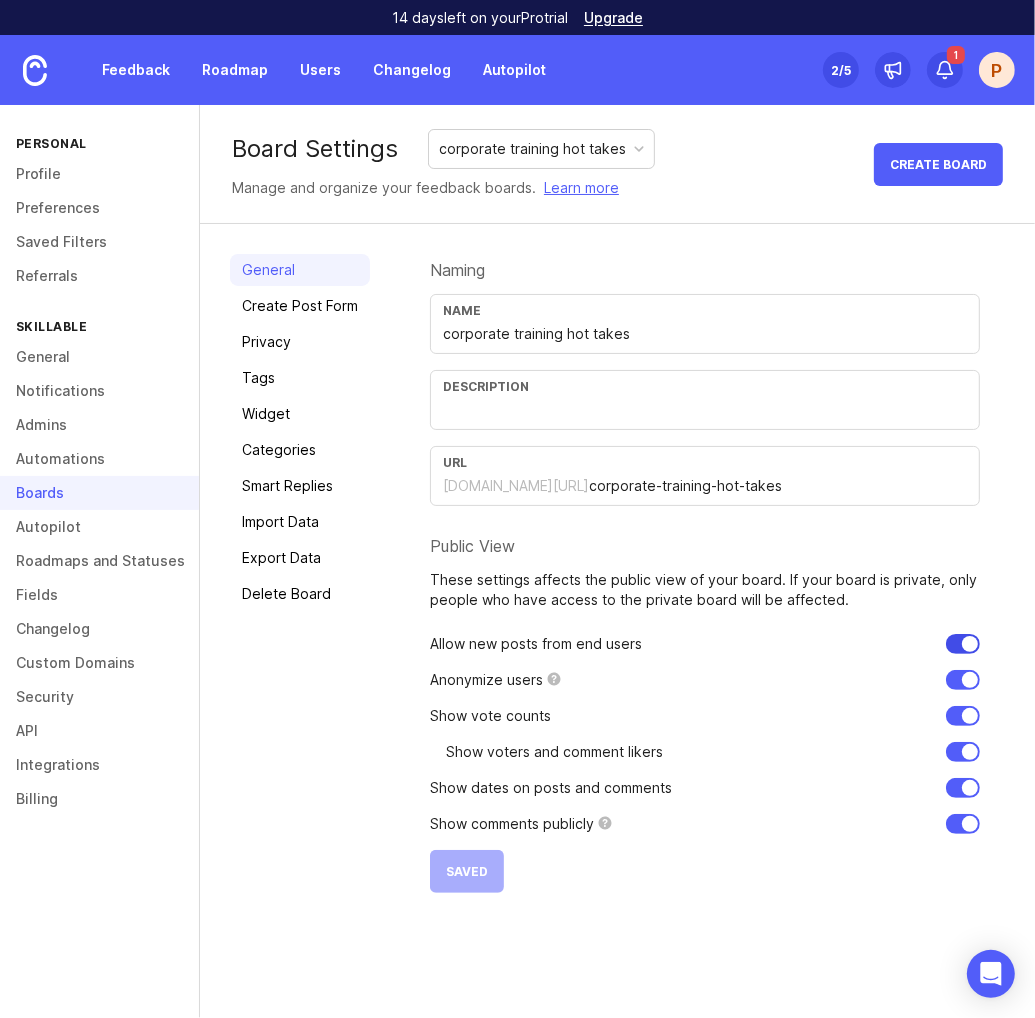 drag, startPoint x: 957, startPoint y: 639, endPoint x: 877, endPoint y: 744, distance: 132.00378 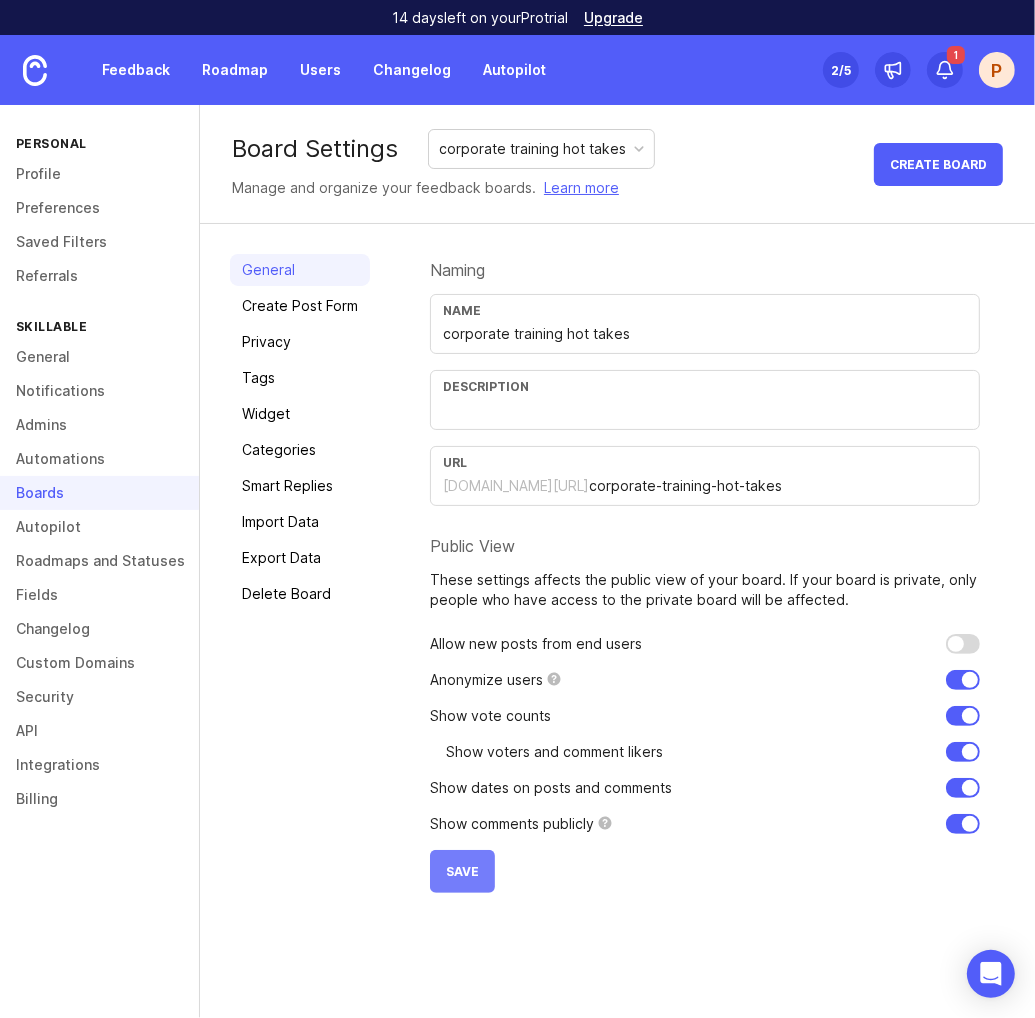 click on "Save" at bounding box center (462, 871) 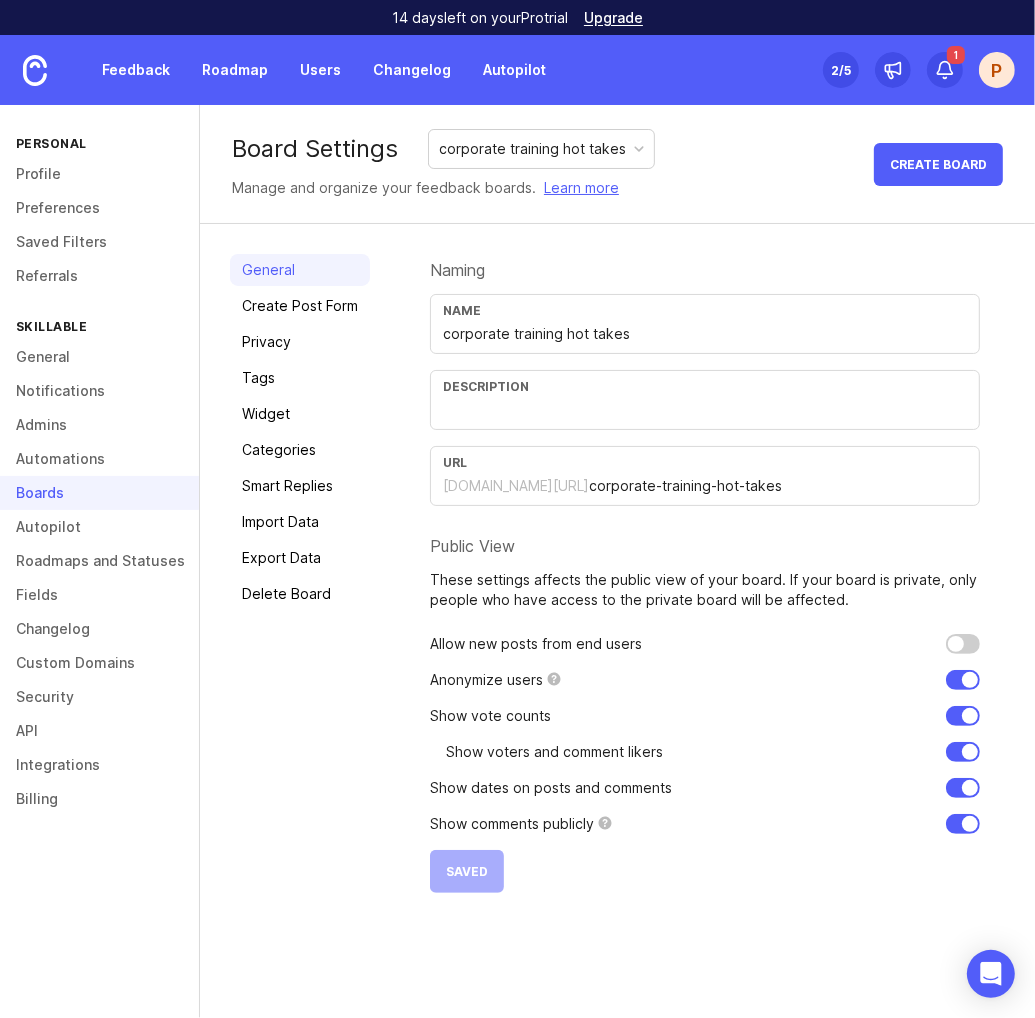 click at bounding box center (963, 644) 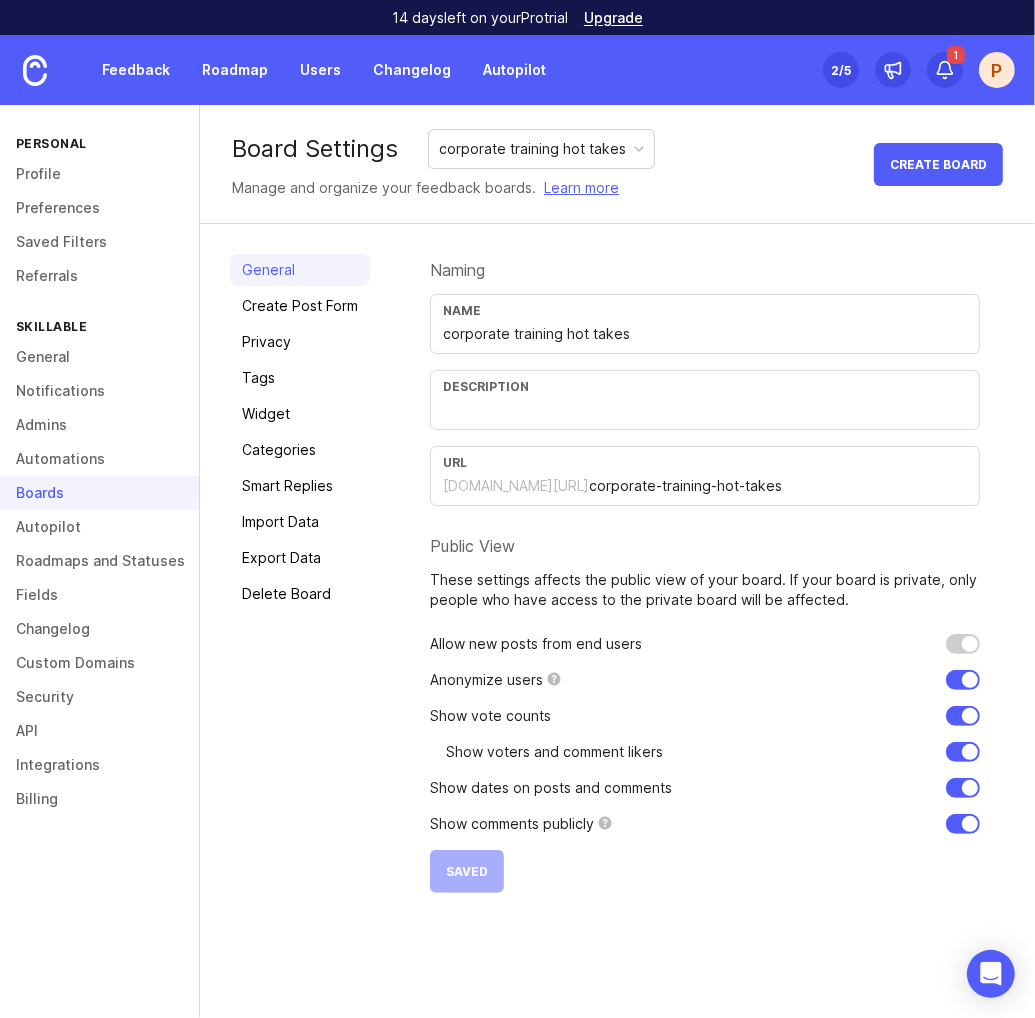 checkbox on "true" 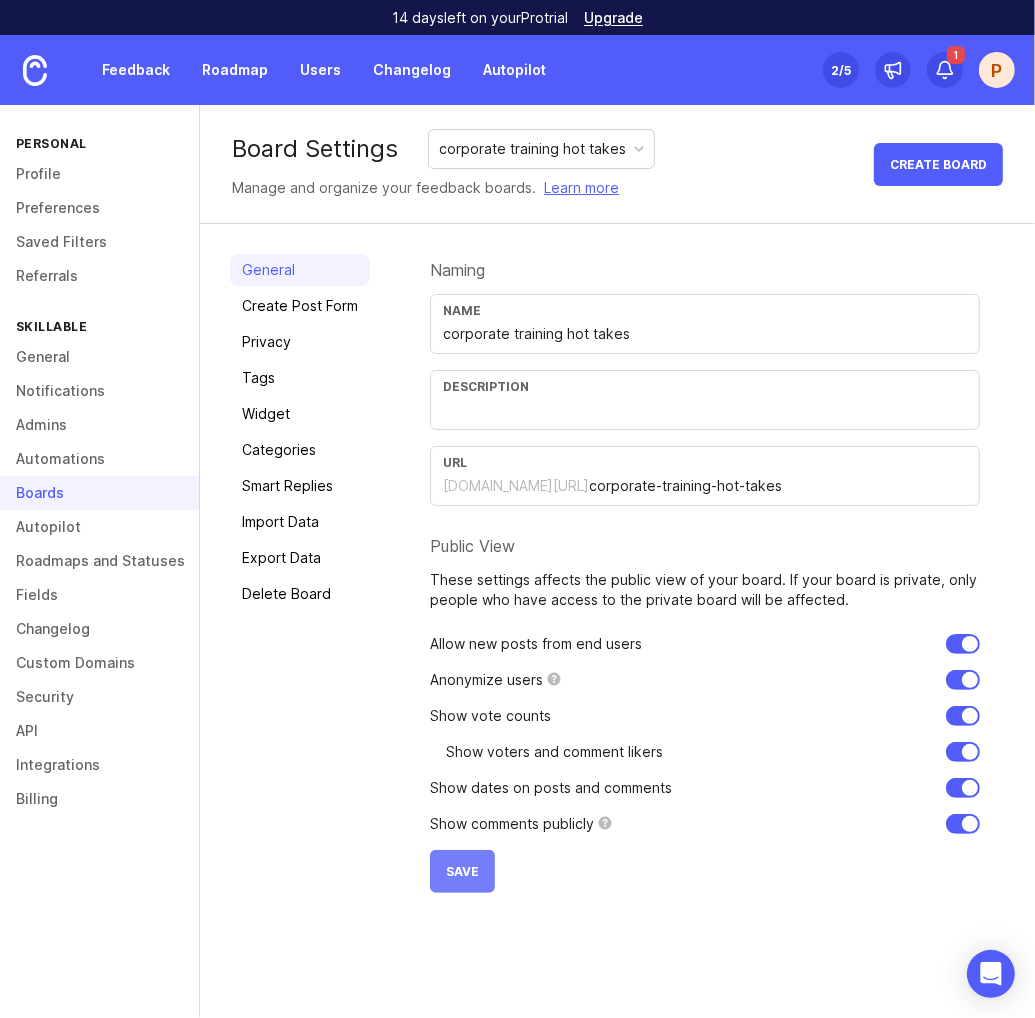 click on "Save" at bounding box center (462, 871) 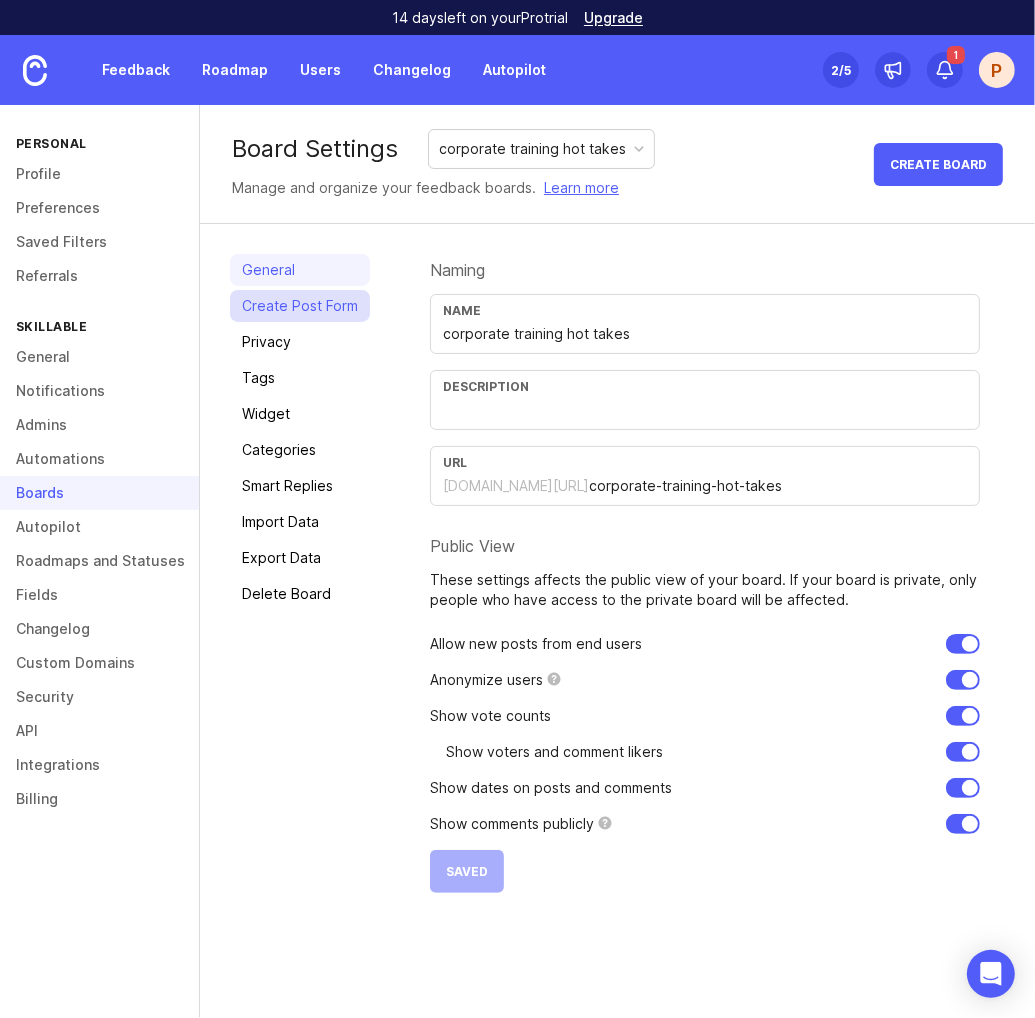 click on "Create Post Form" at bounding box center [300, 306] 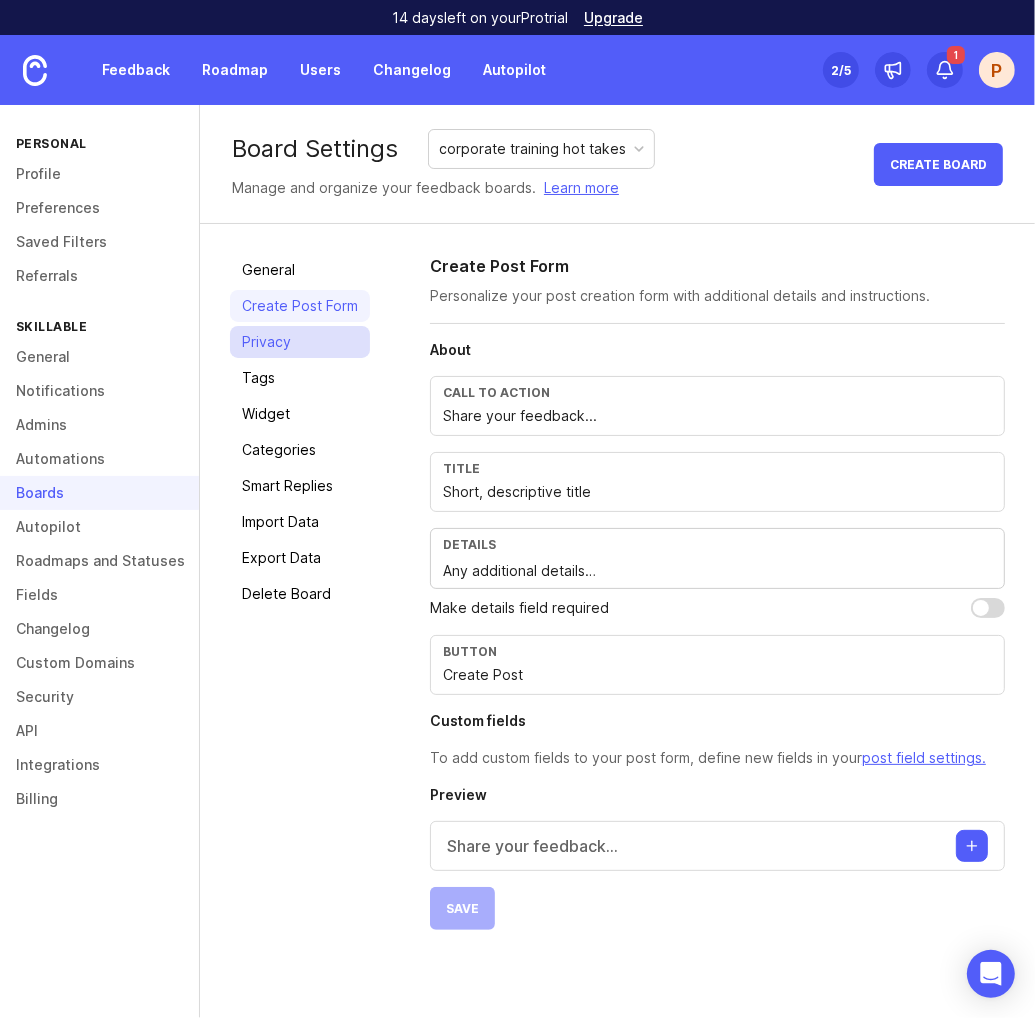 click on "Privacy" at bounding box center (300, 342) 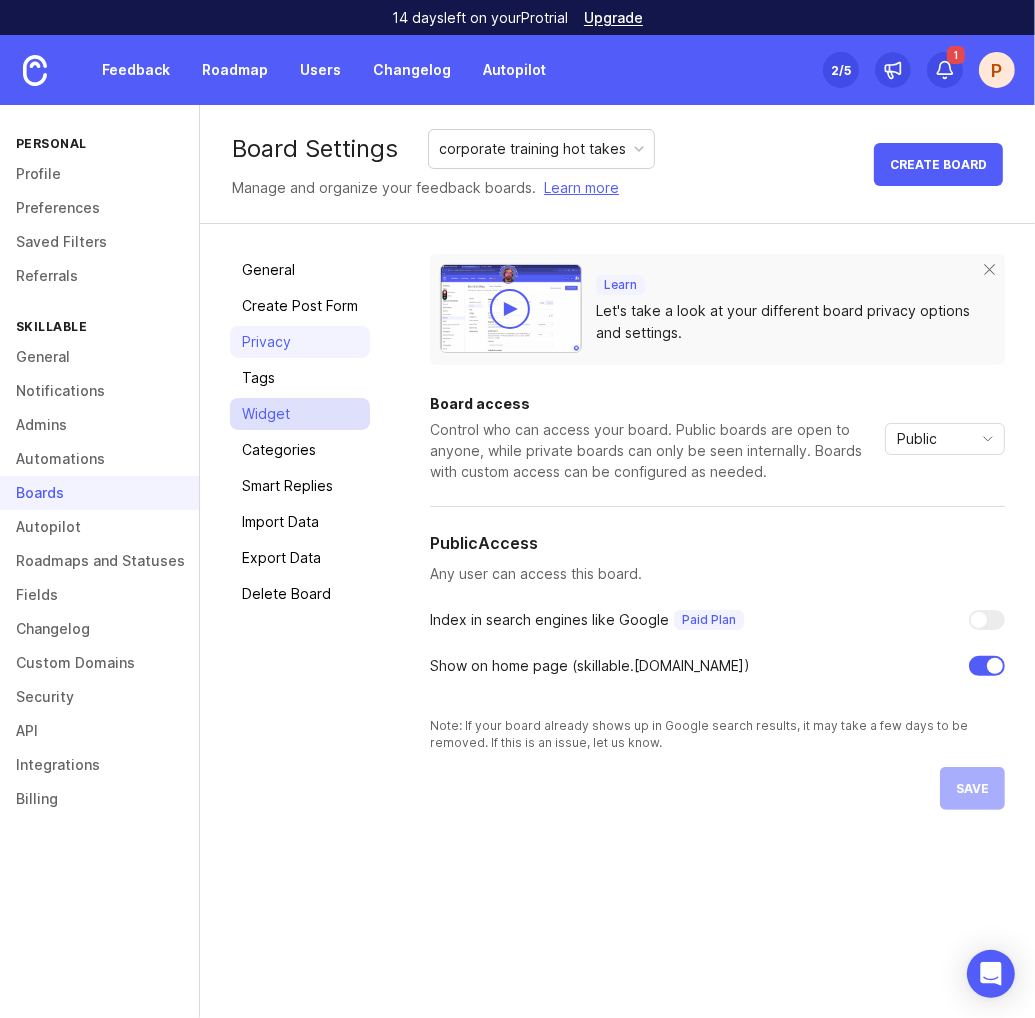 click on "Widget" at bounding box center (300, 414) 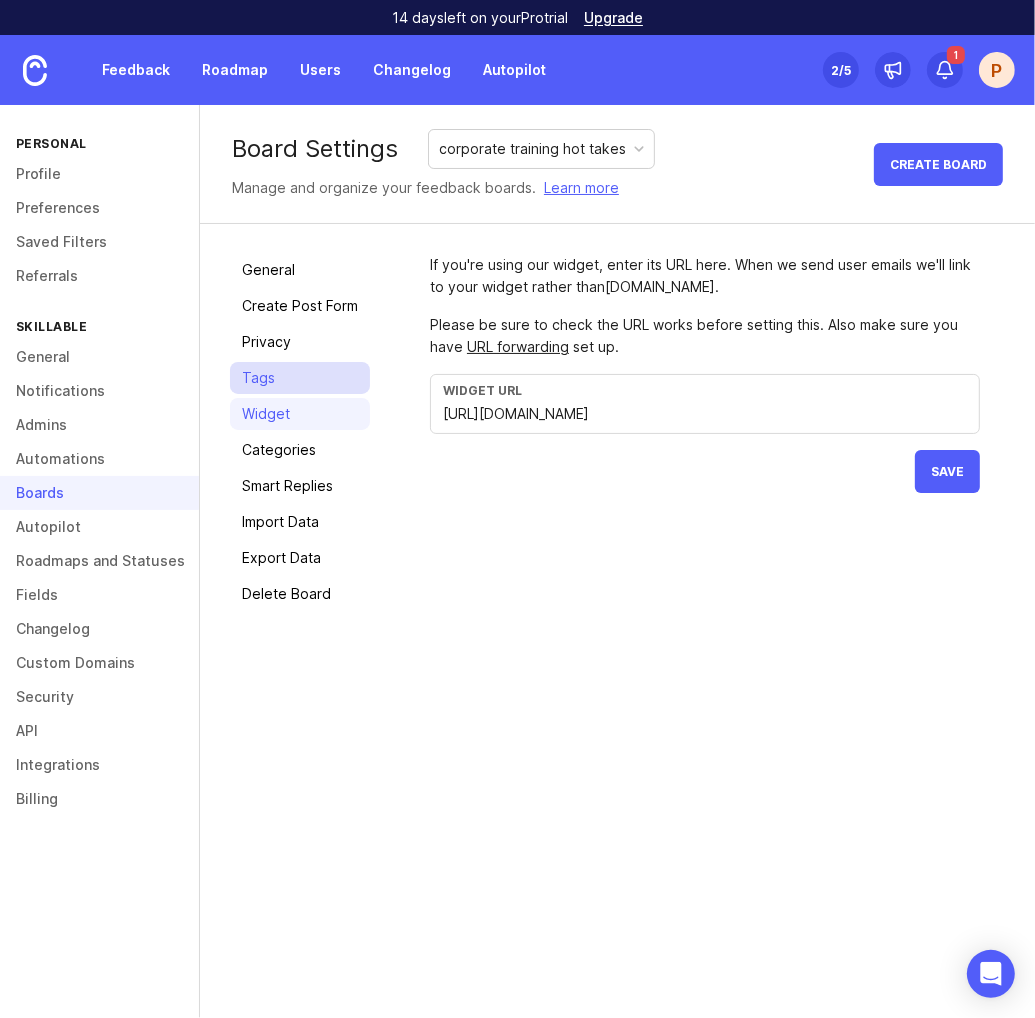 click on "Tags" at bounding box center [300, 378] 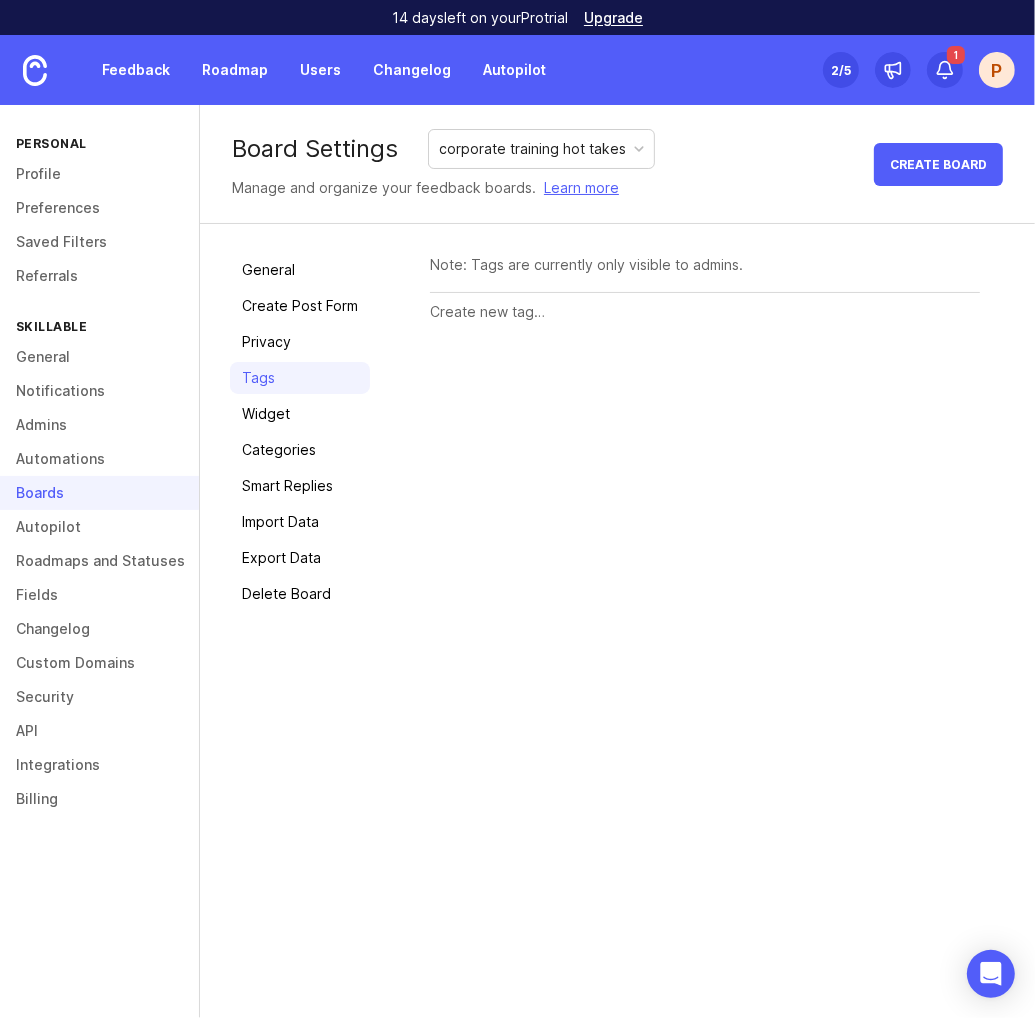 click on "General Create Post Form Privacy Tags Widget Categories Smart Replies Import Data Export Data Delete Board" at bounding box center (300, 432) 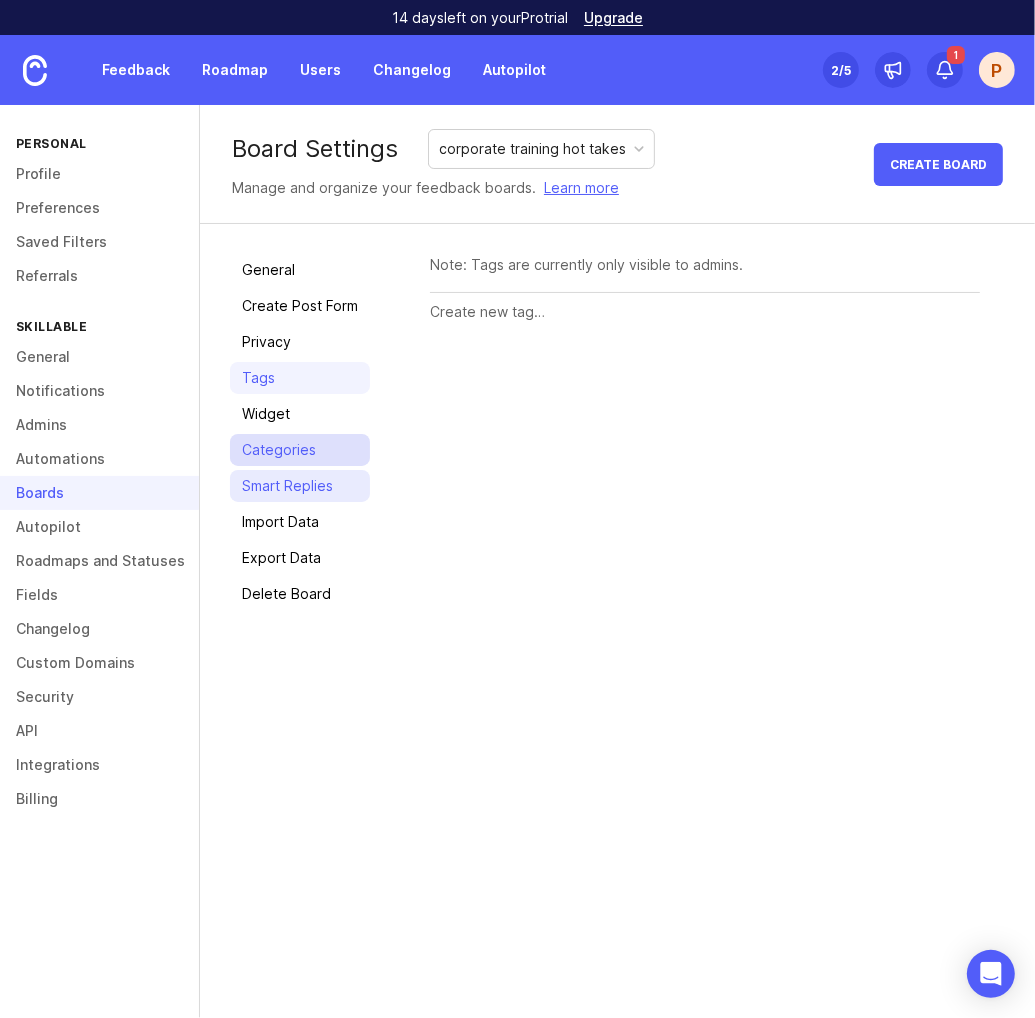 drag, startPoint x: 328, startPoint y: 460, endPoint x: 330, endPoint y: 471, distance: 11.18034 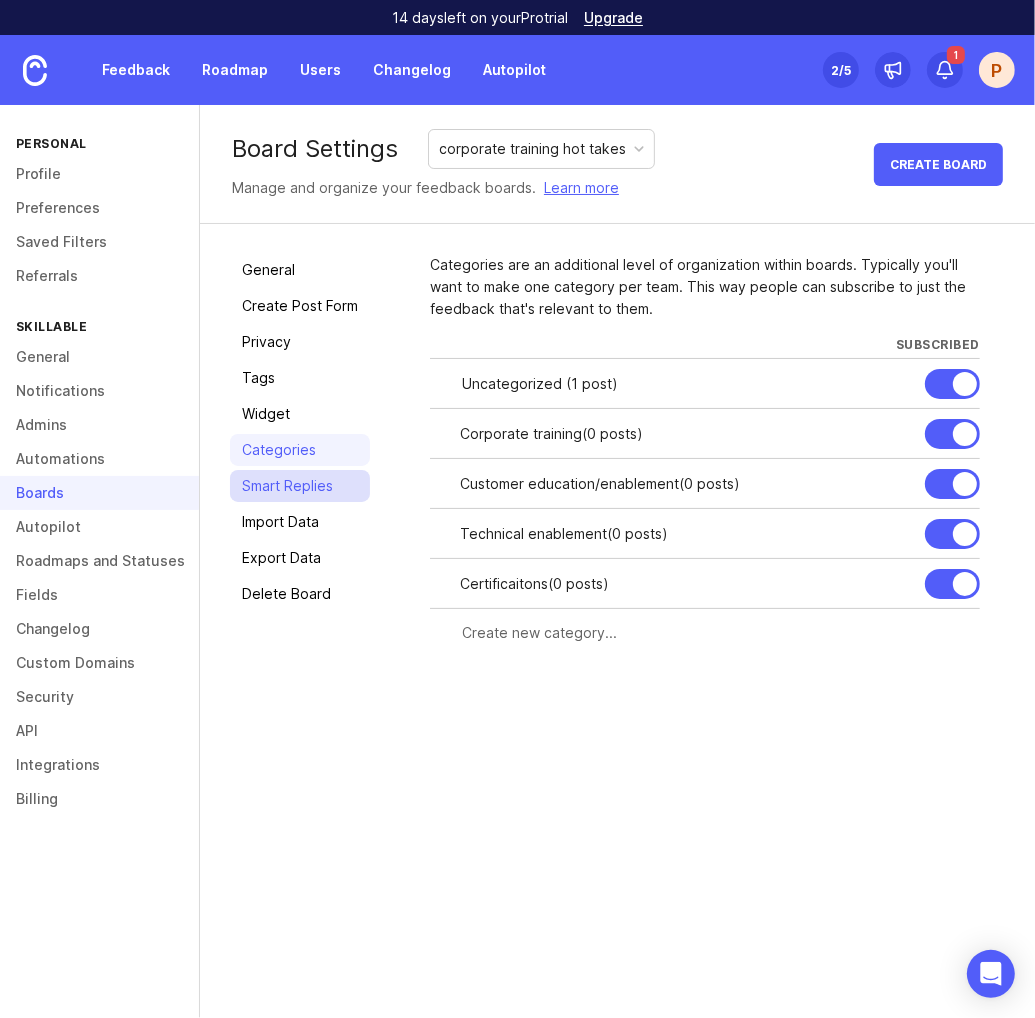 click on "Smart Replies" at bounding box center [300, 486] 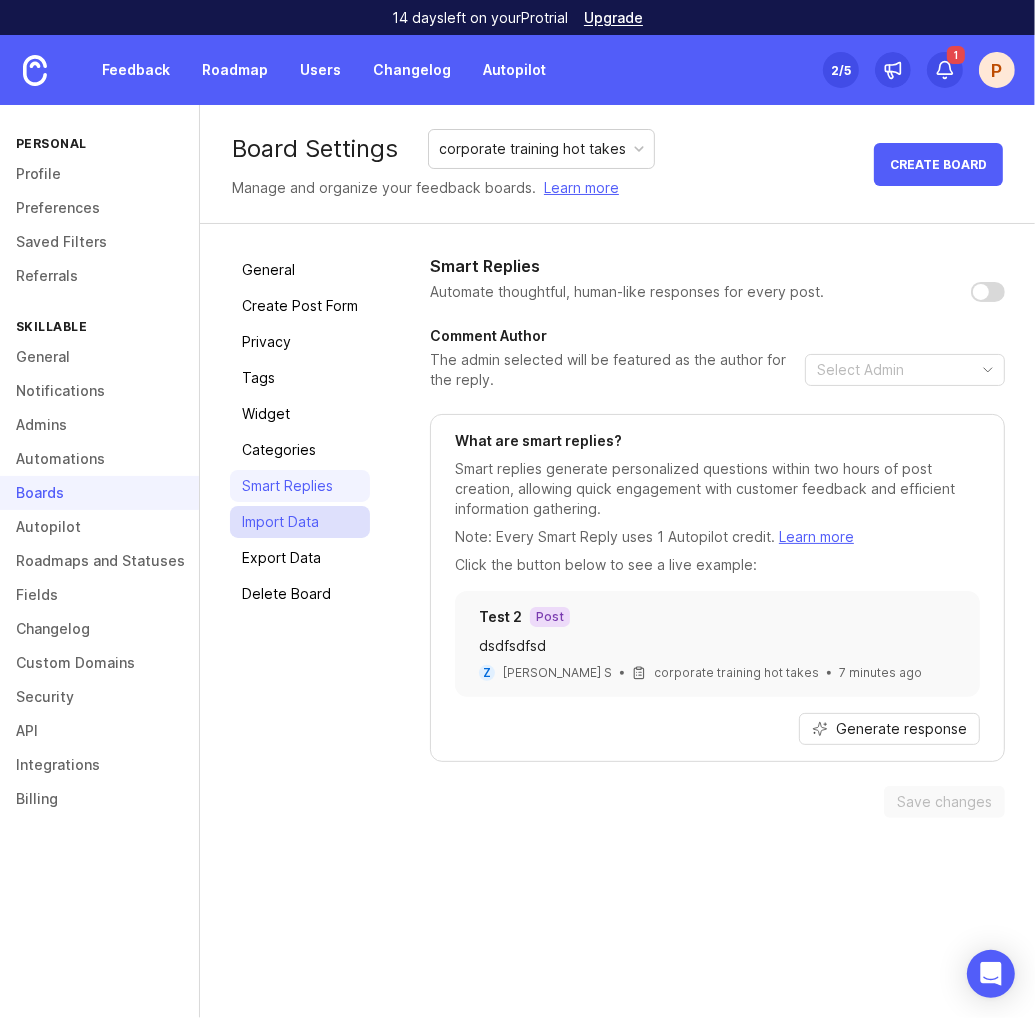 click on "Import Data" at bounding box center (300, 522) 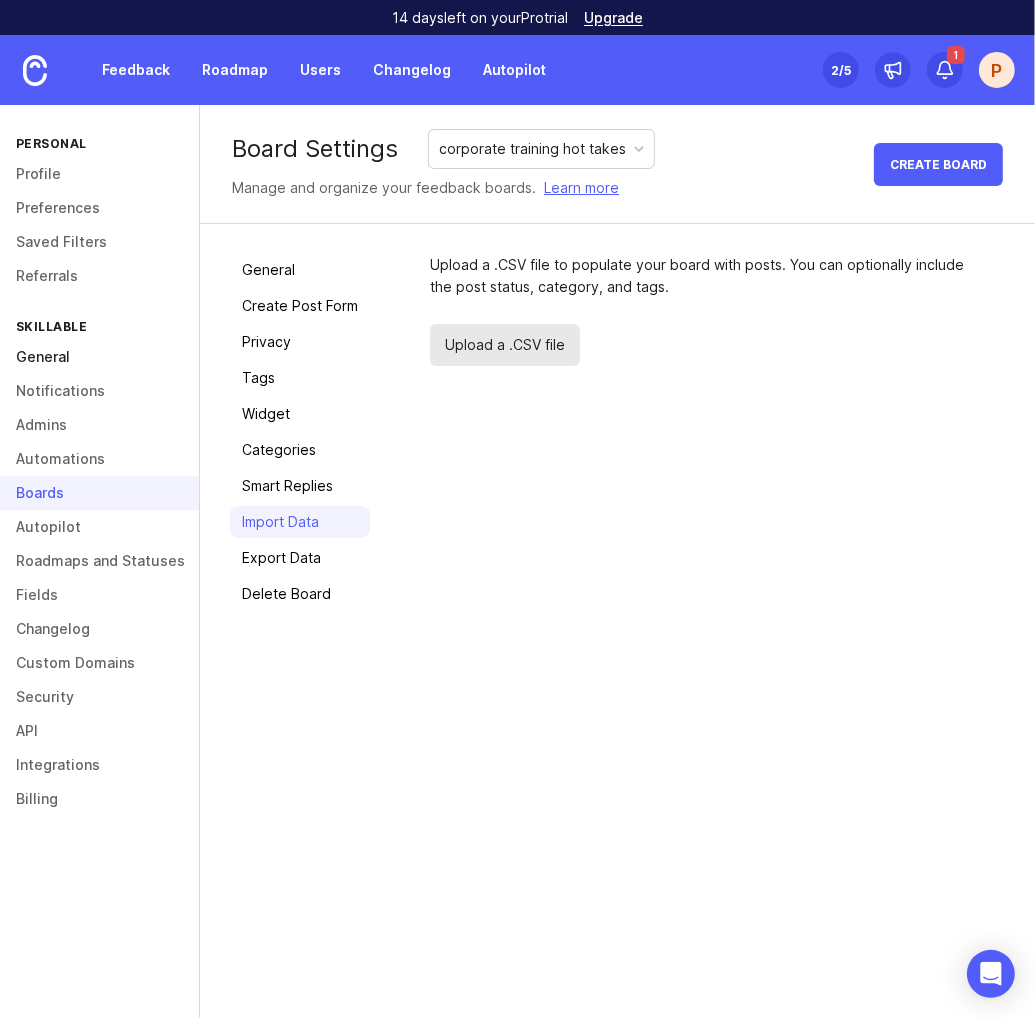 click on "General" at bounding box center [99, 357] 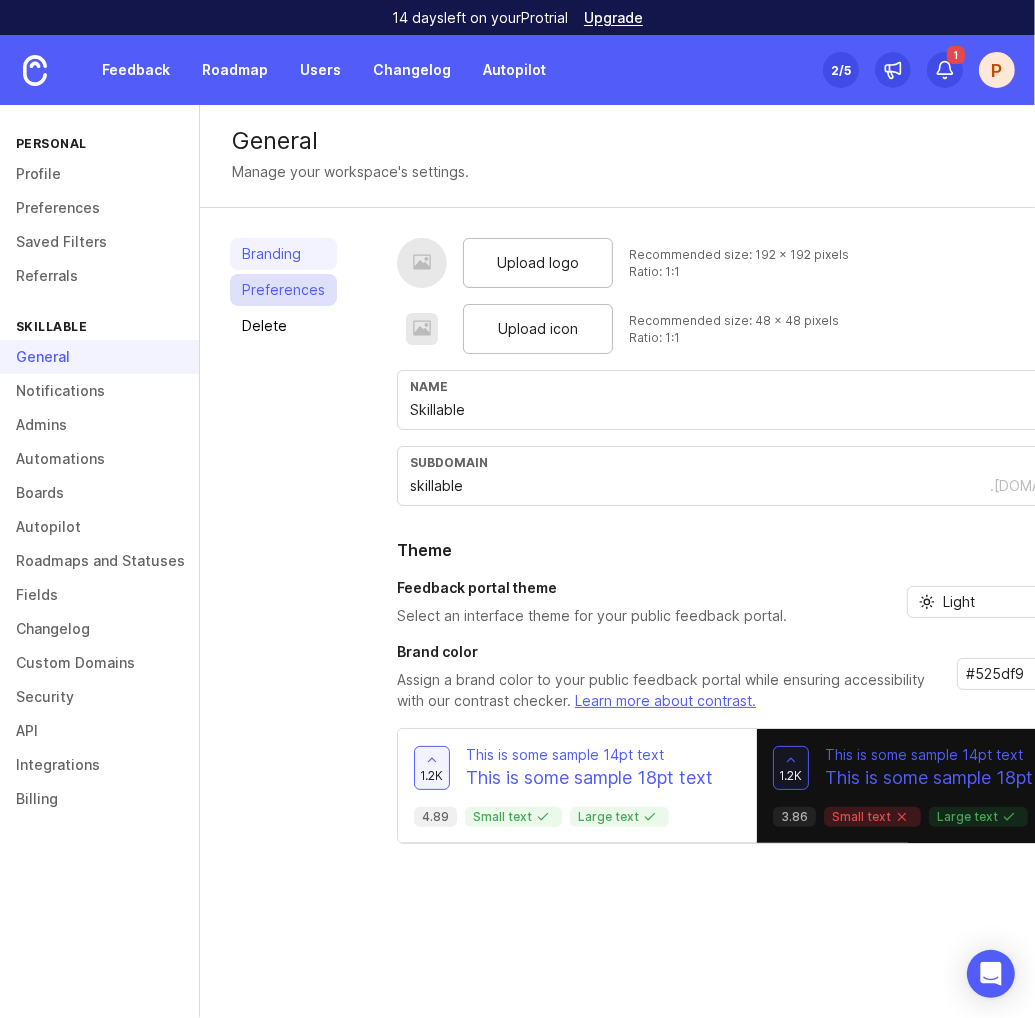 click on "Preferences" at bounding box center [283, 290] 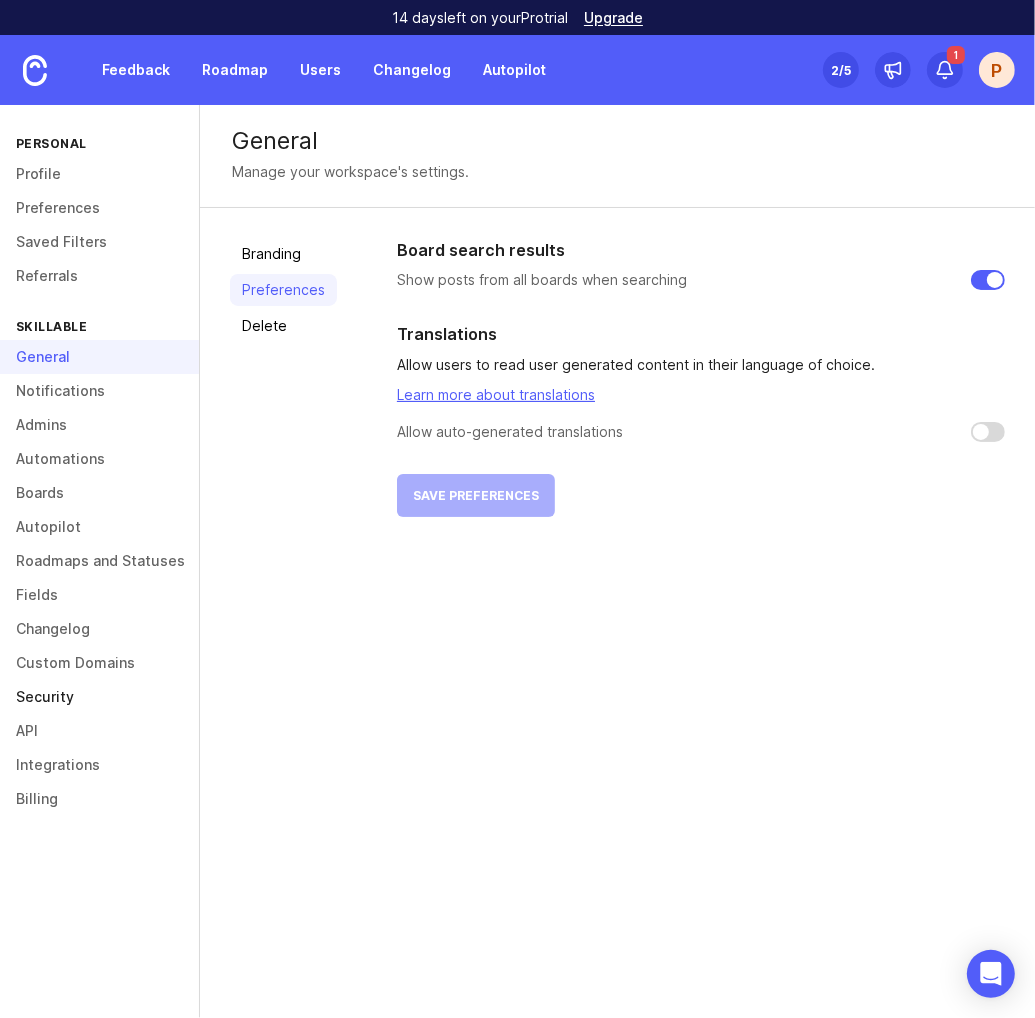 click on "Security" at bounding box center (99, 697) 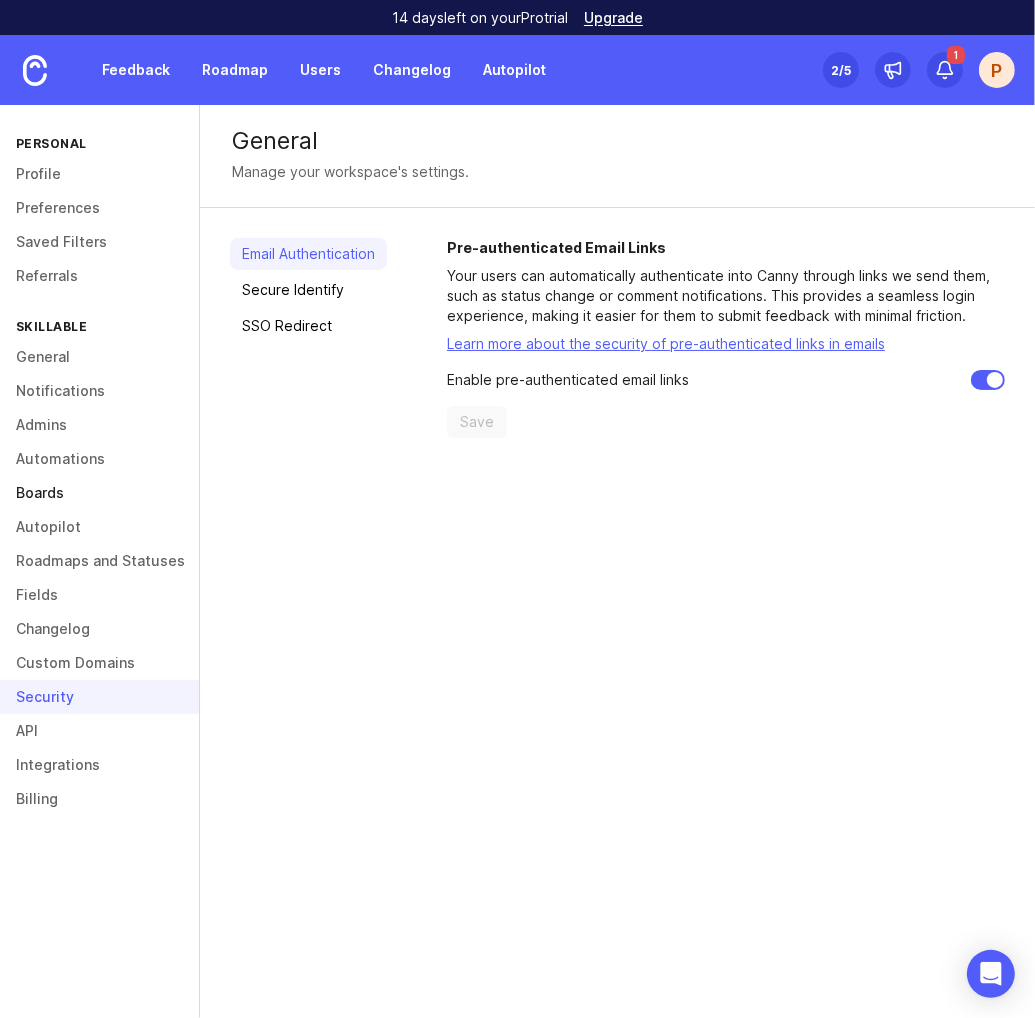 click on "Boards" at bounding box center (99, 493) 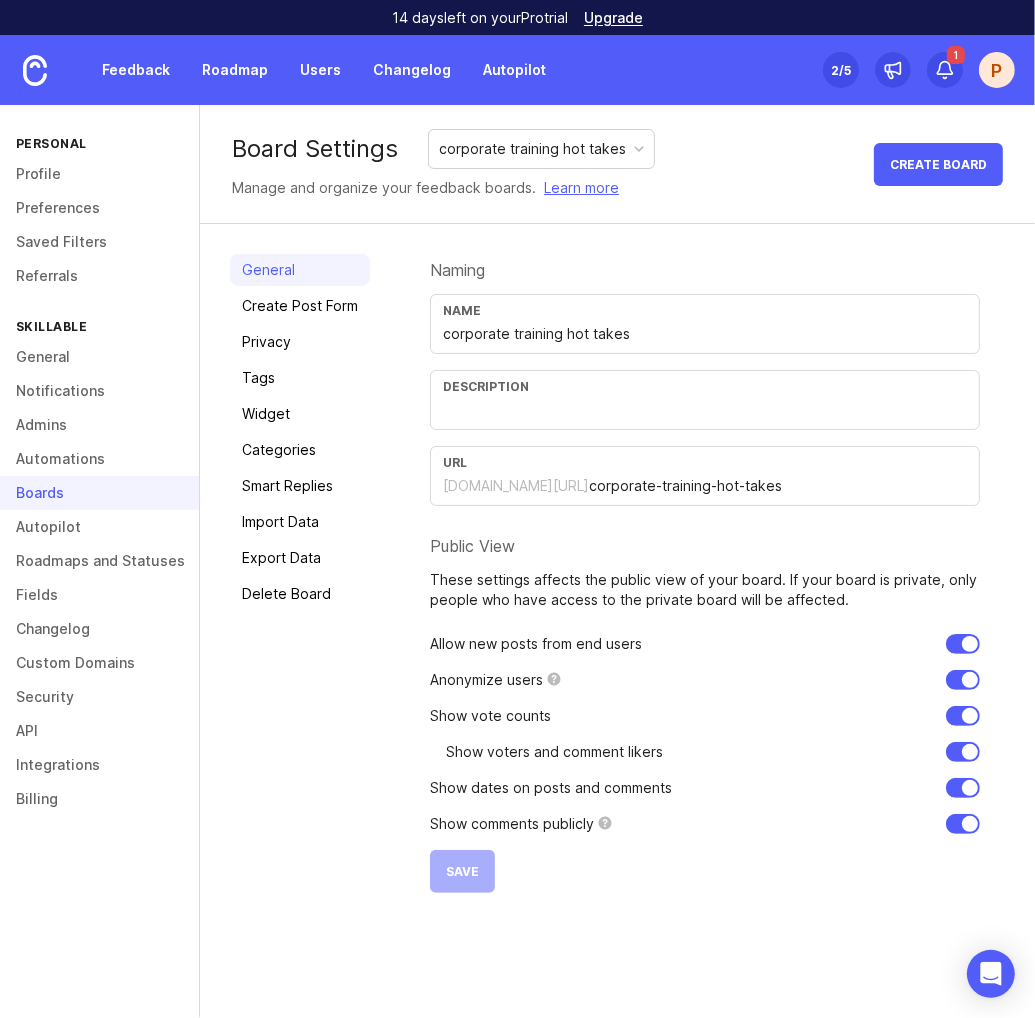 click at bounding box center (705, 410) 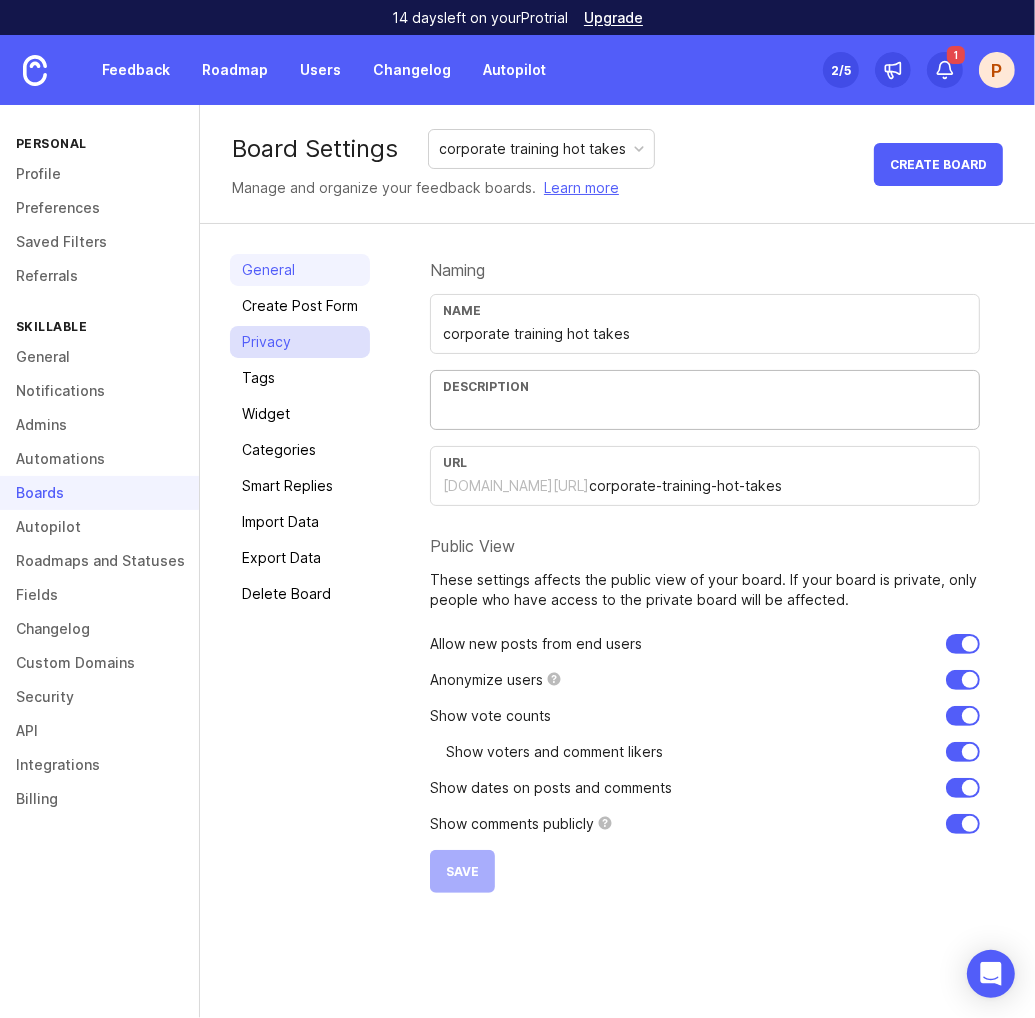 click on "Privacy" at bounding box center (300, 342) 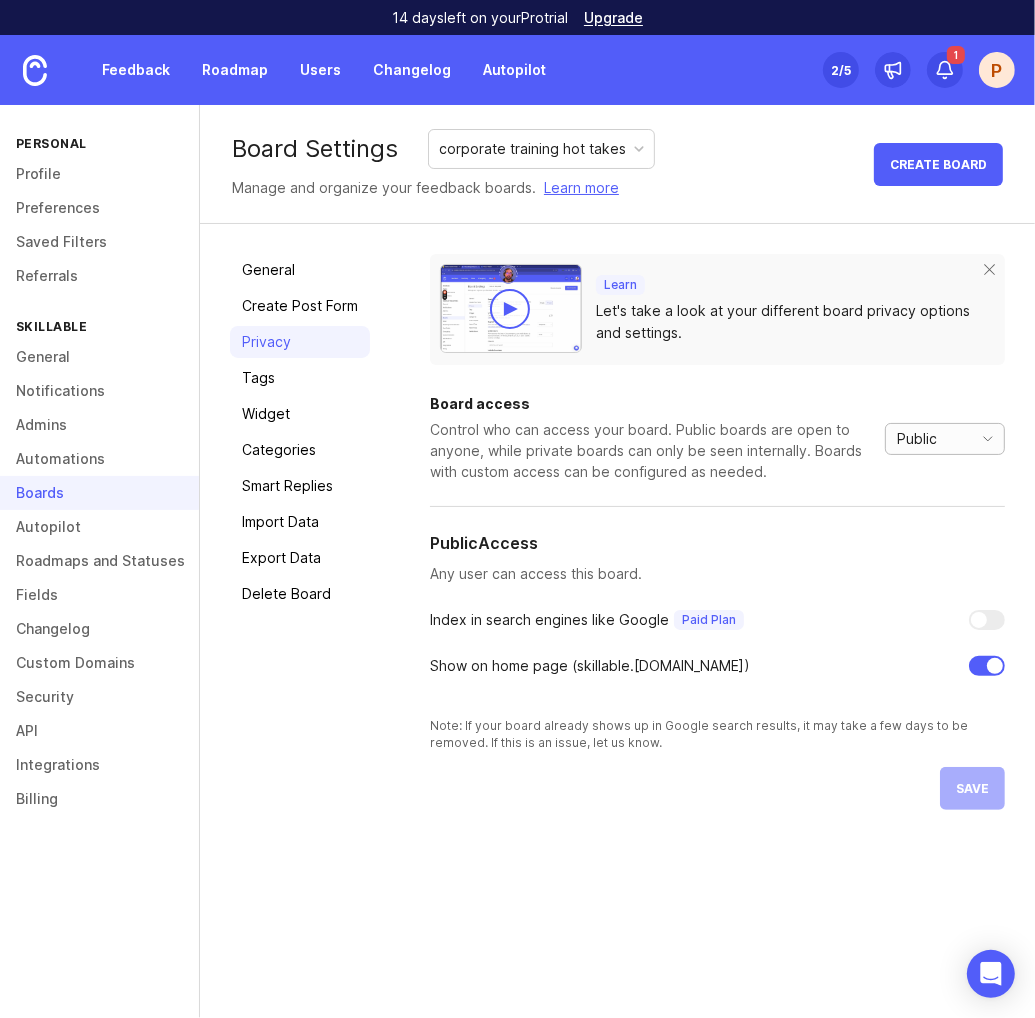 click 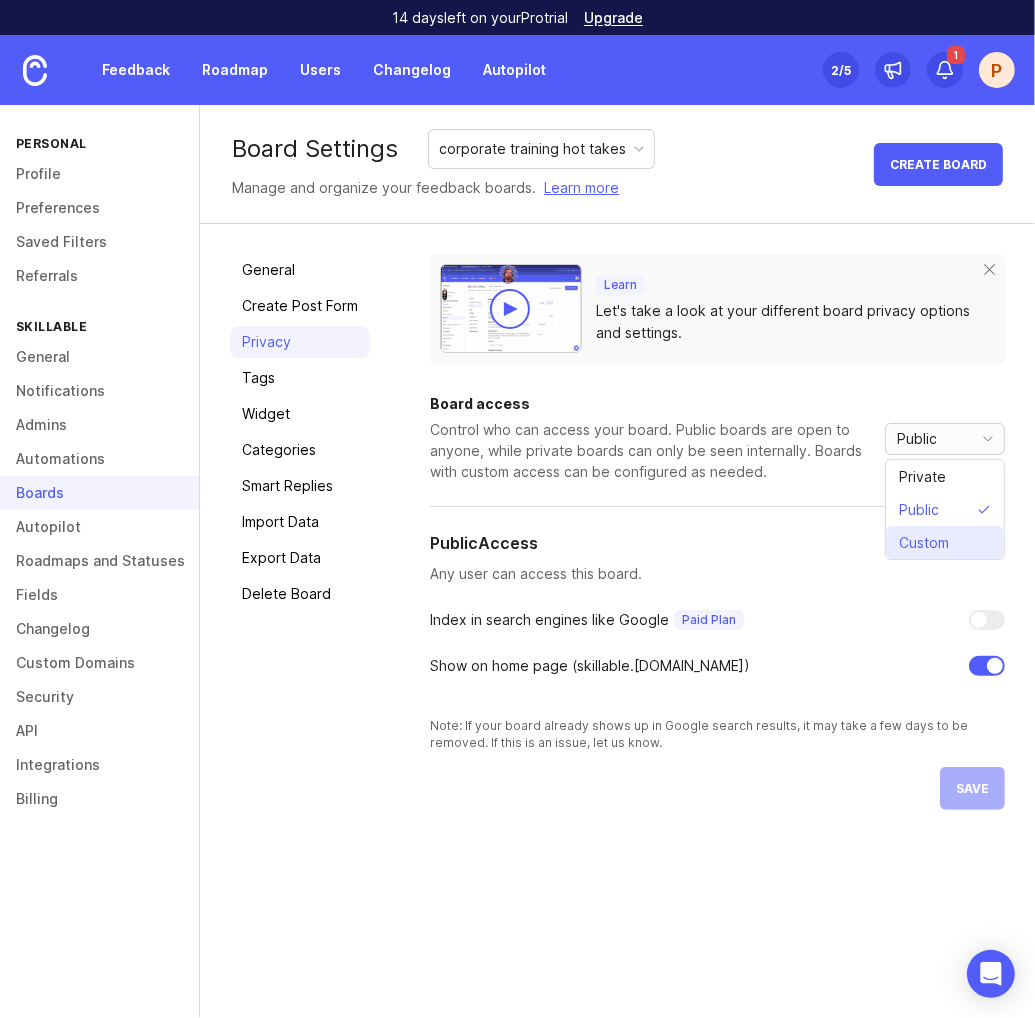 click on "Custom" at bounding box center [945, 542] 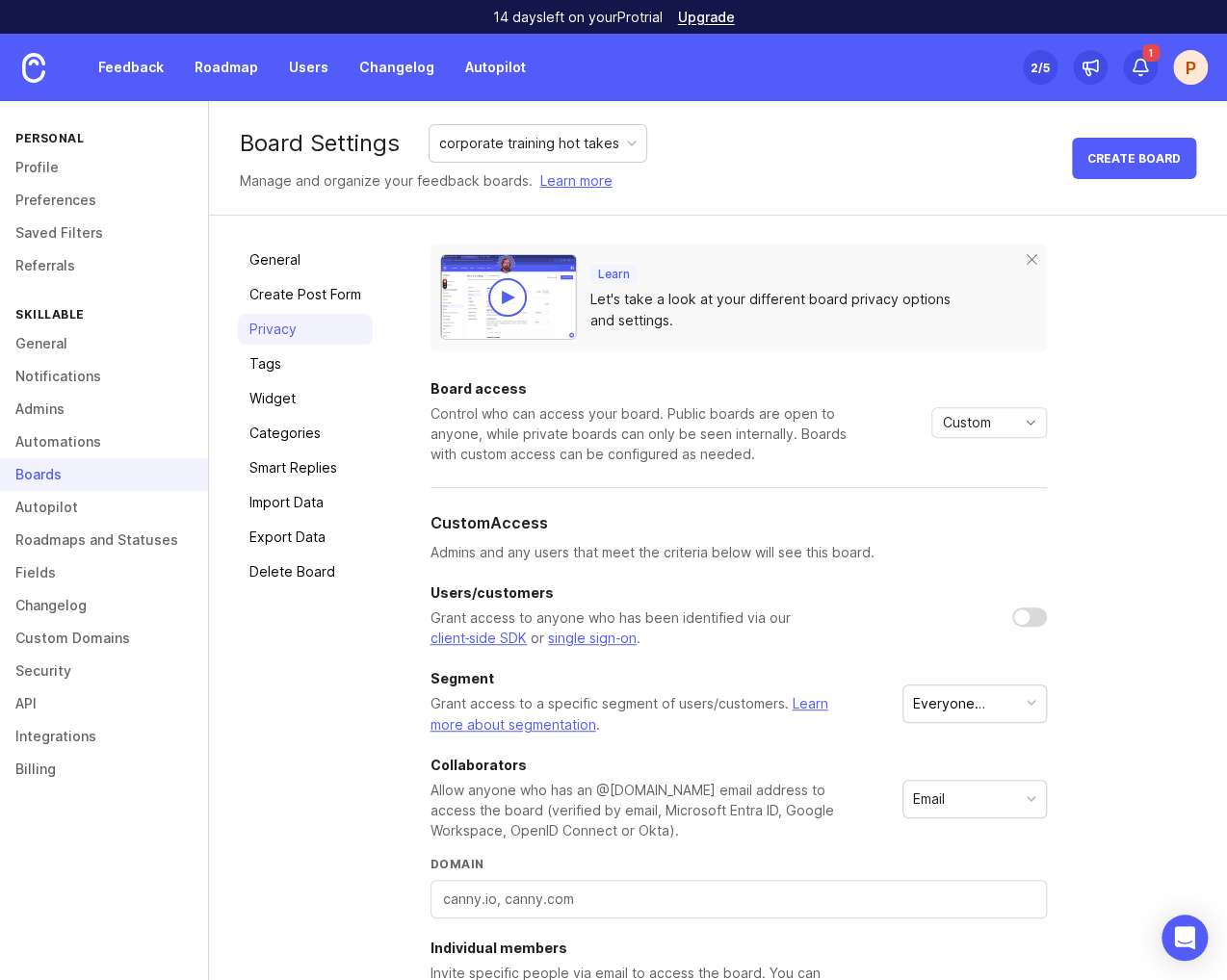 click on "Email" at bounding box center (975, 799) 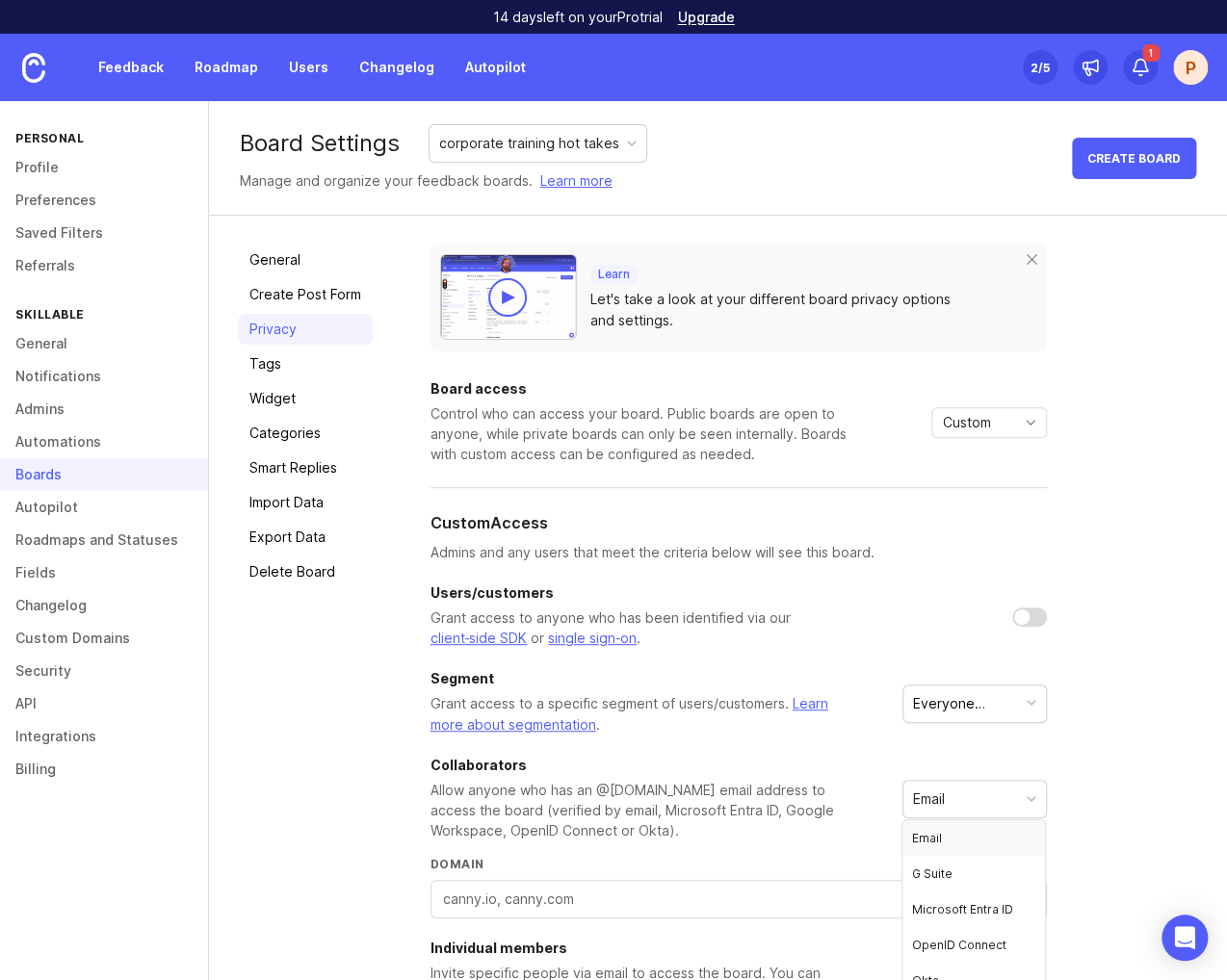 scroll, scrollTop: 184, scrollLeft: 0, axis: vertical 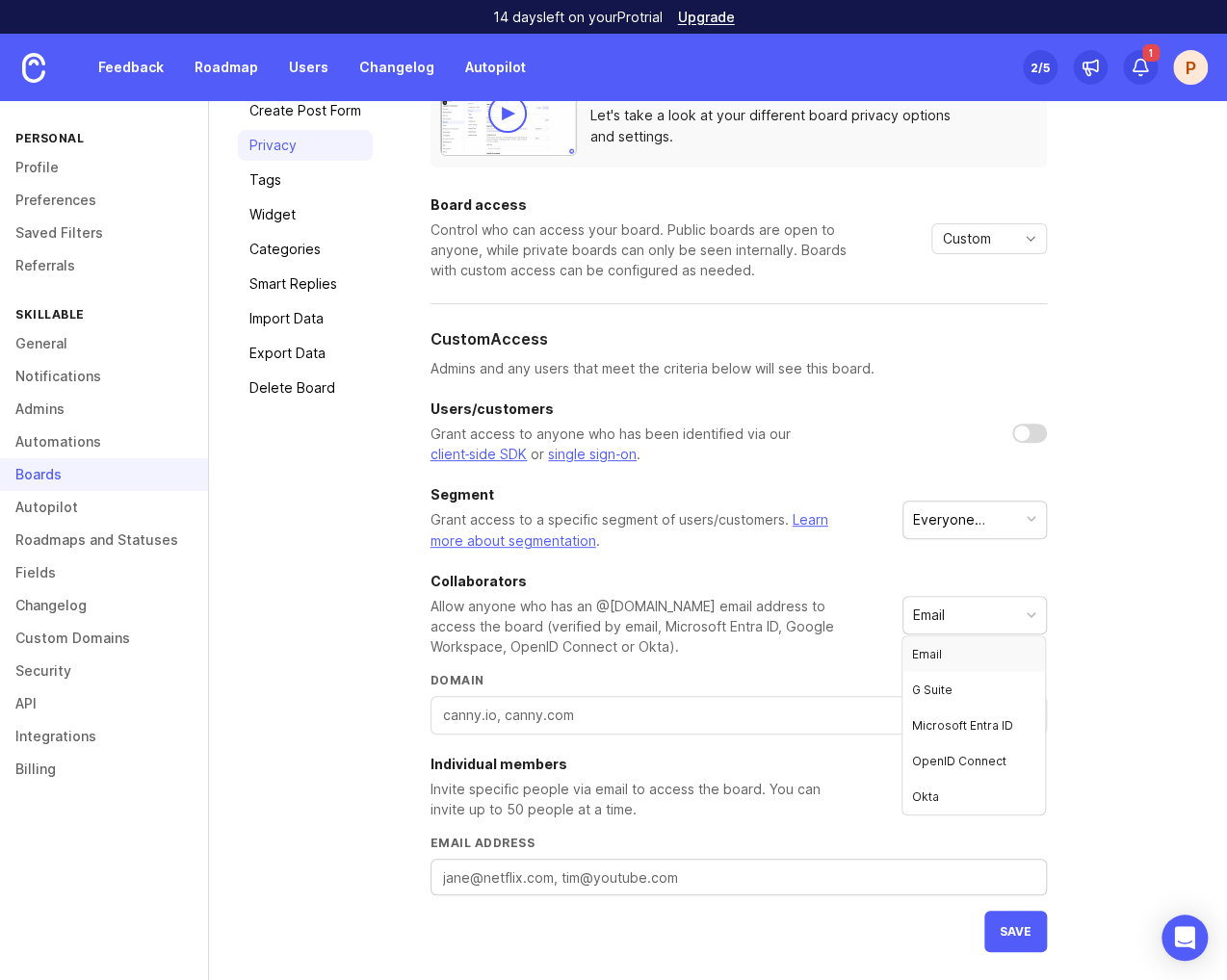 click on "Learn Let's take a look at your different board privacy options and settings. Board access Control who can access your board. Public boards are open to anyone, while private boards can only be seen internally. Boards with custom access can be configured as needed. Custom Private Public Custom Custom  Access Admins and any users that meet the criteria below will see this board. Users/customers Grant access to anyone who has been identified via our   client‑side SDK   or   single sign‑on . Segment Grant access to a specific segment of users/customers.   Learn more about segmentation . Everyone (default) Collaborators Allow anyone who has an @[DOMAIN_NAME] email address to access the board (verified by email, Microsoft Entra ID, Google Workspace, OpenID Connect or Okta). Email Domain Individual members Invite specific people via email to access the board. You can invite up to 50 people at a time. Email address save" at bounding box center [814, 506] 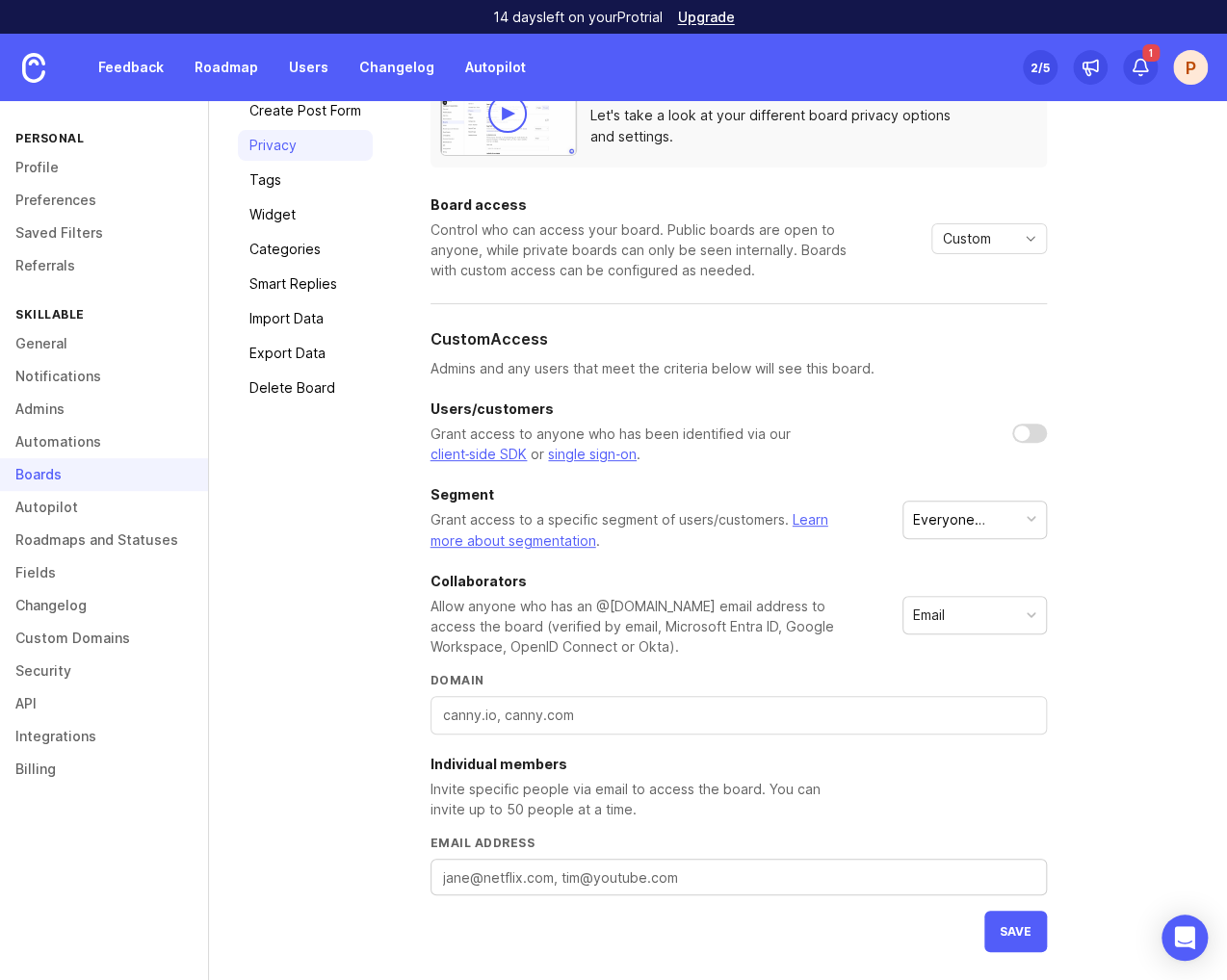 click on "Everyone (default)" at bounding box center [966, 520] 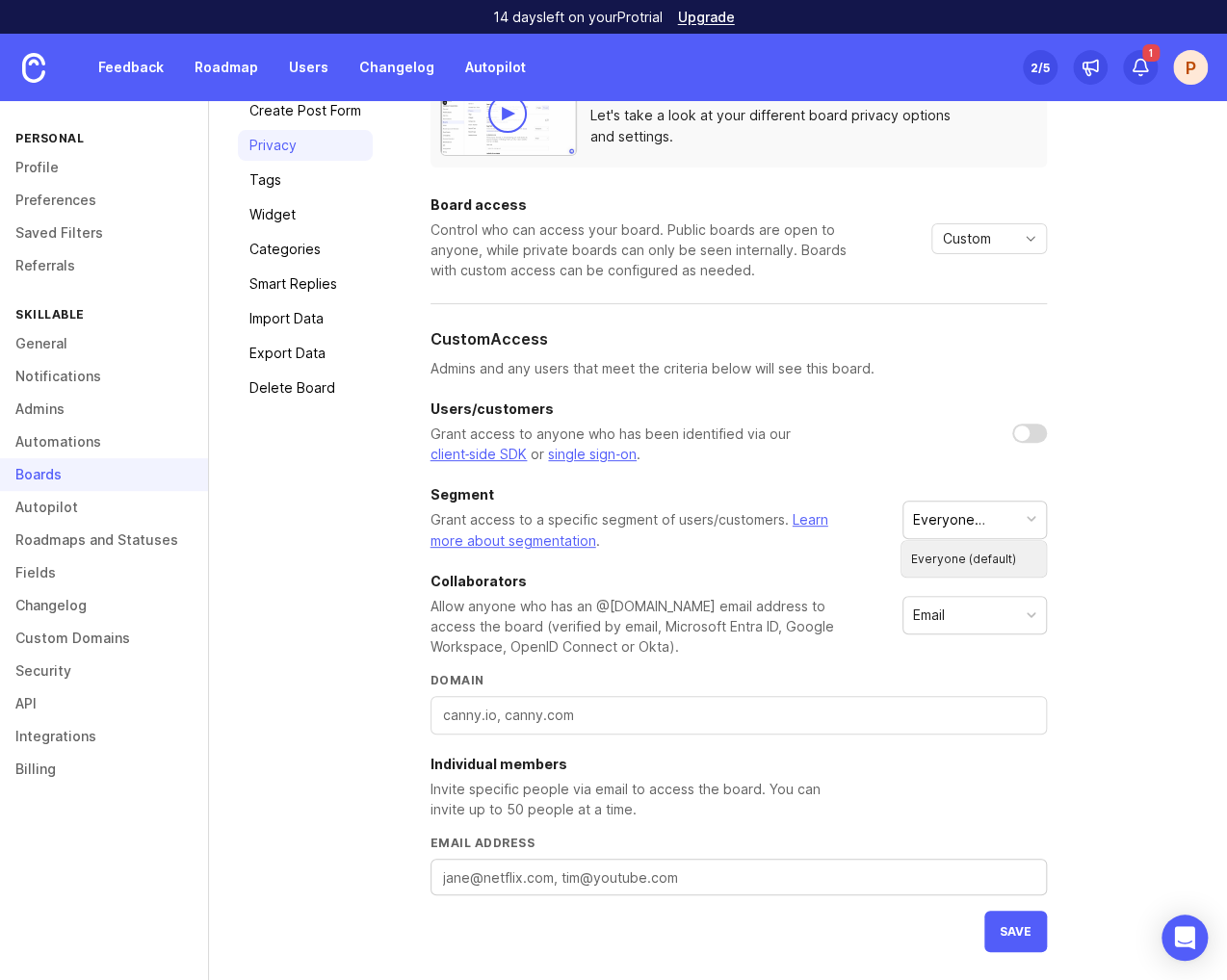 click on "Learn Let's take a look at your different board privacy options and settings. Board access Control who can access your board. Public boards are open to anyone, while private boards can only be seen internally. Boards with custom access can be configured as needed. Custom Private Public Custom Custom  Access Admins and any users that meet the criteria below will see this board. Users/customers Grant access to anyone who has been identified via our   client‑side SDK   or   single sign‑on . Segment Grant access to a specific segment of users/customers.   Learn more about segmentation . Everyone (default) Collaborators Allow anyone who has an @[DOMAIN_NAME] email address to access the board (verified by email, Microsoft Entra ID, Google Workspace, OpenID Connect or Okta). Email Domain Individual members Invite specific people via email to access the board. You can invite up to 50 people at a time. Email address save" at bounding box center [814, 506] 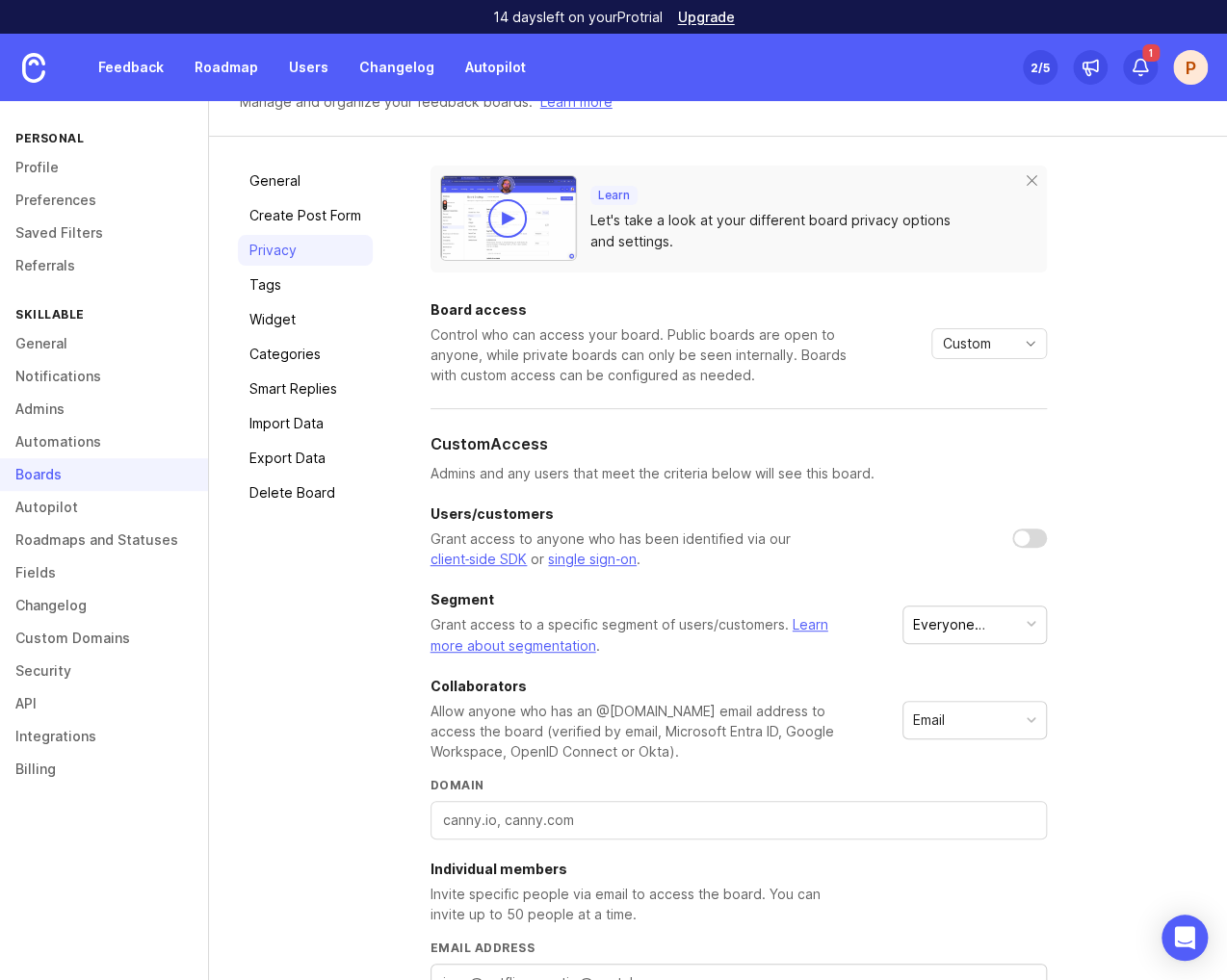 scroll, scrollTop: 0, scrollLeft: 0, axis: both 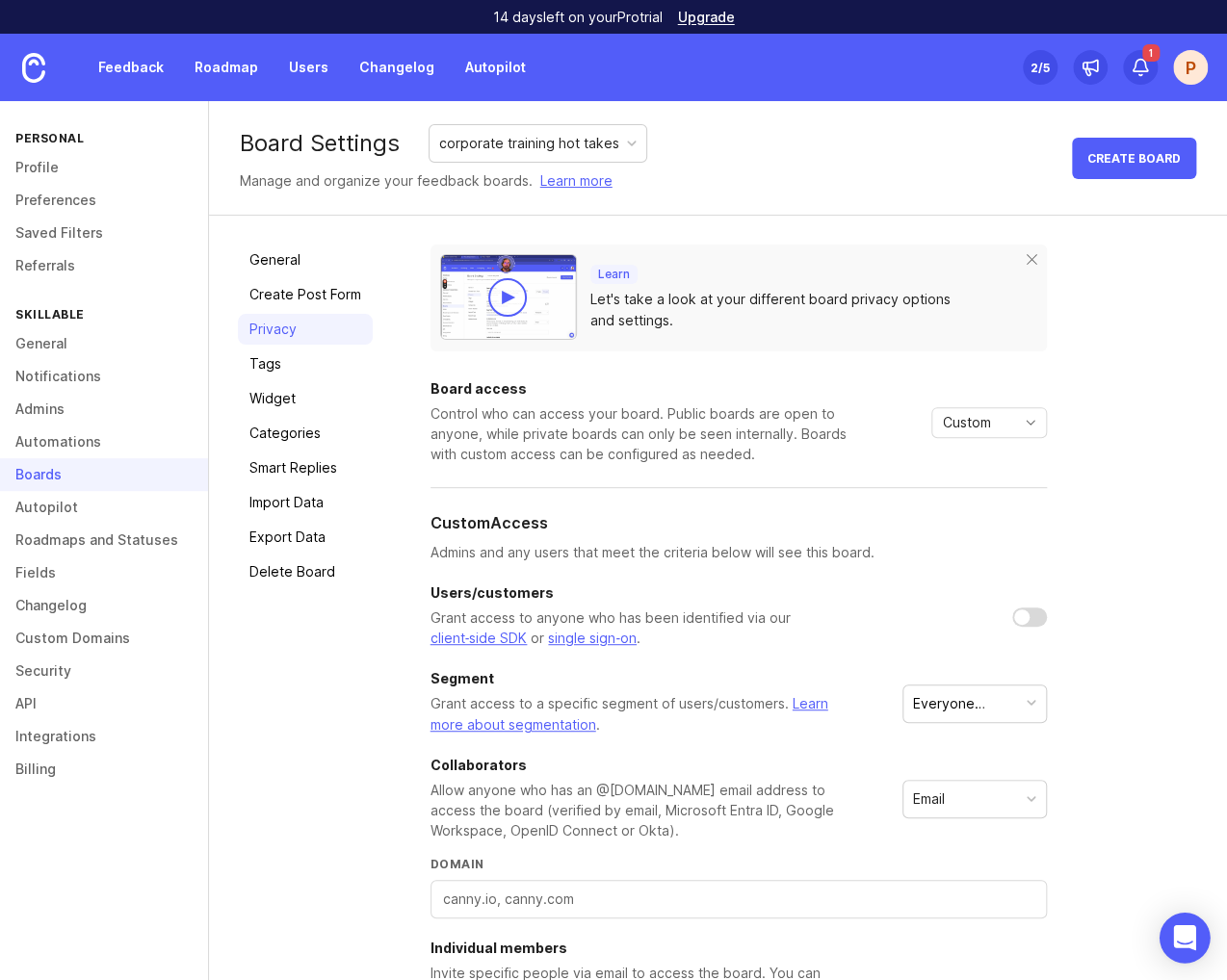 click 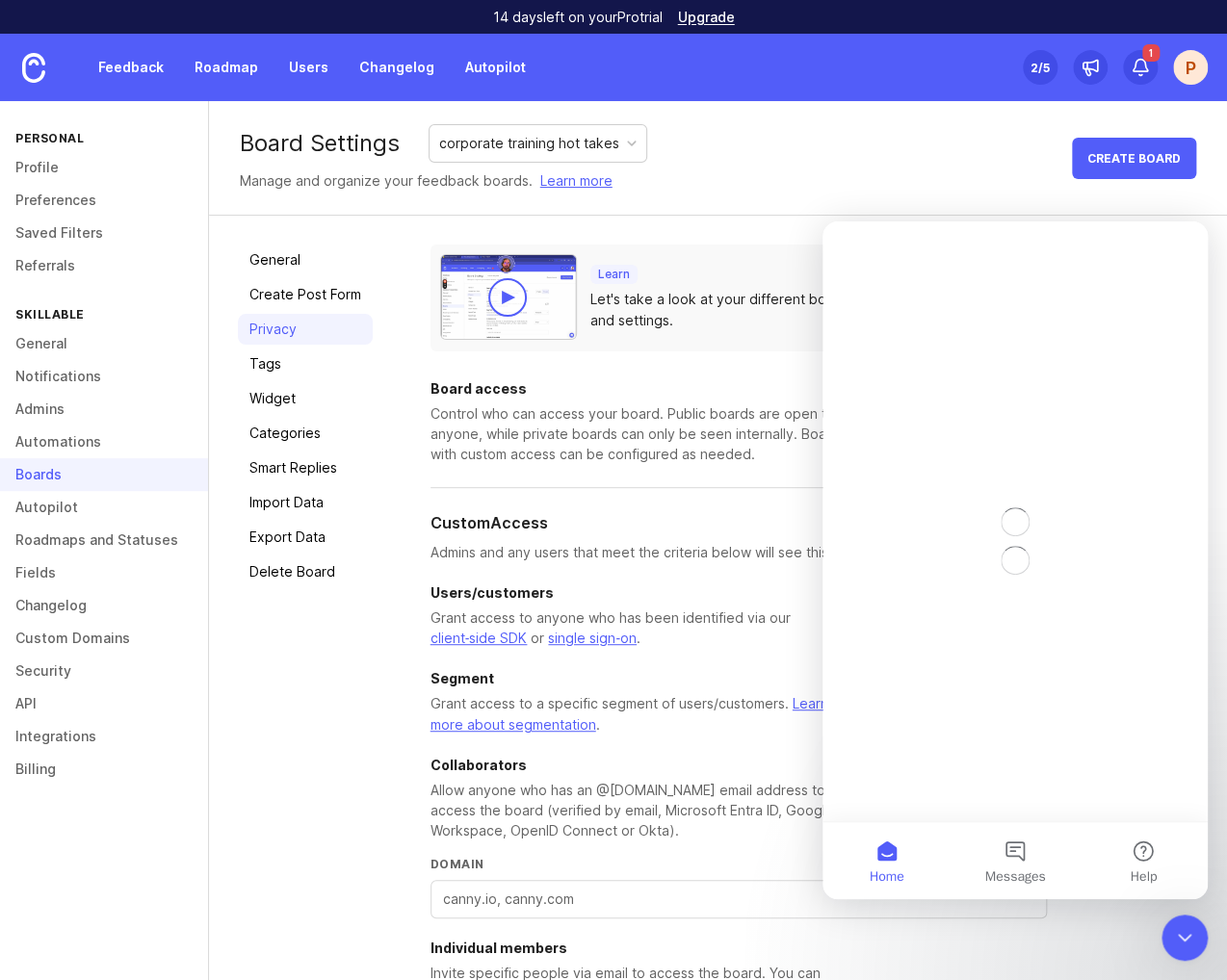 scroll, scrollTop: 0, scrollLeft: 0, axis: both 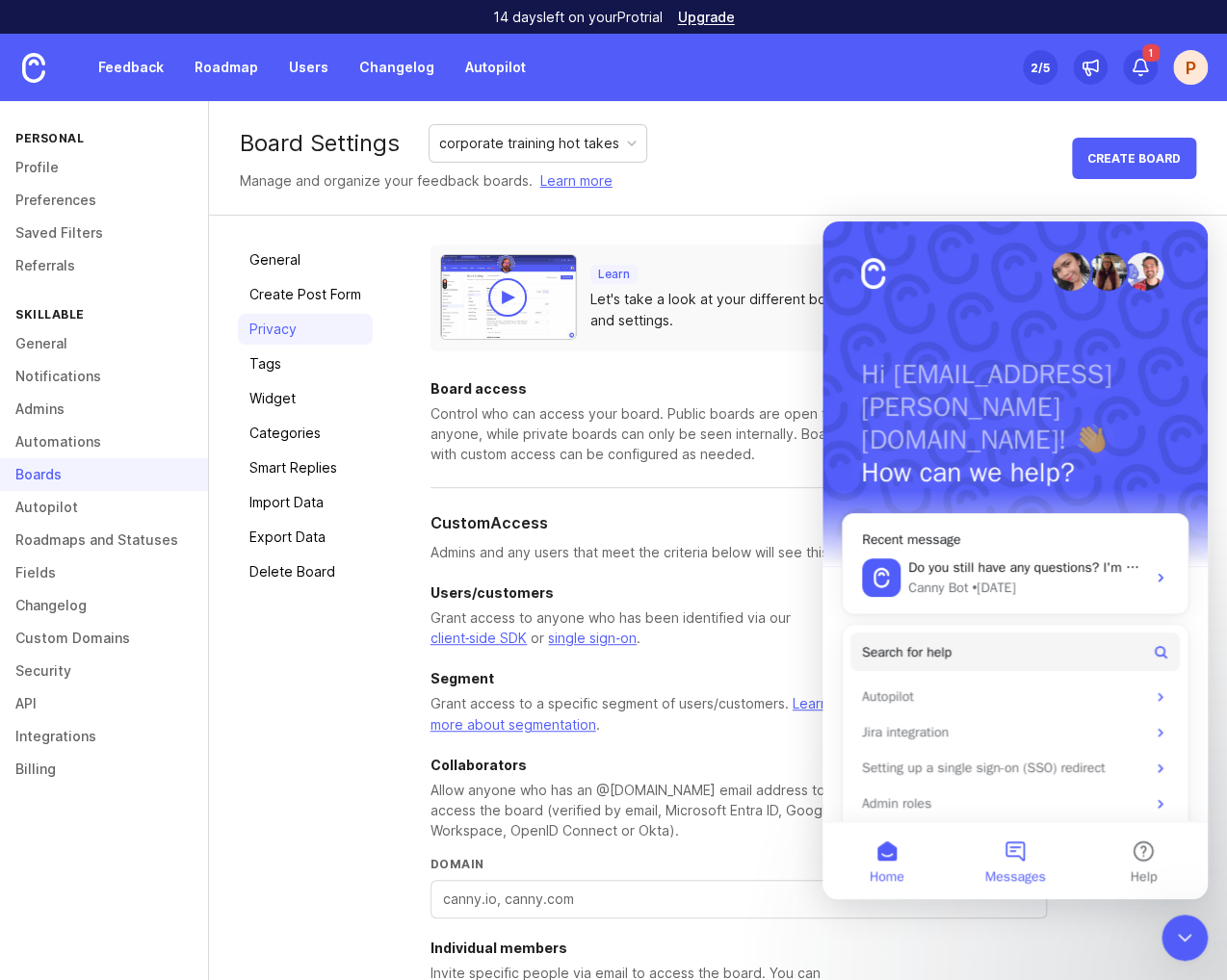 click on "Messages" at bounding box center [1014, 861] 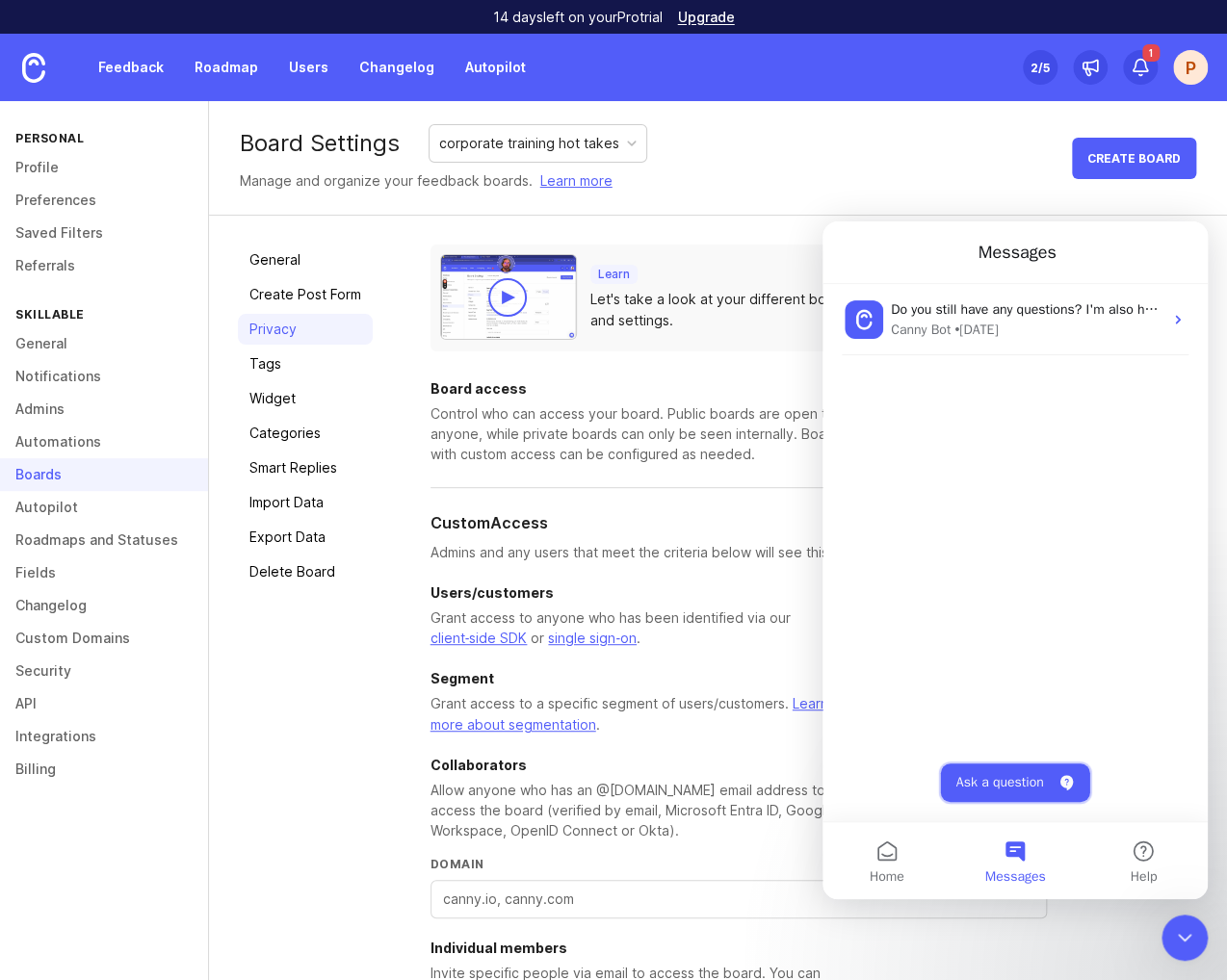 click on "Ask a question" at bounding box center (1015, 783) 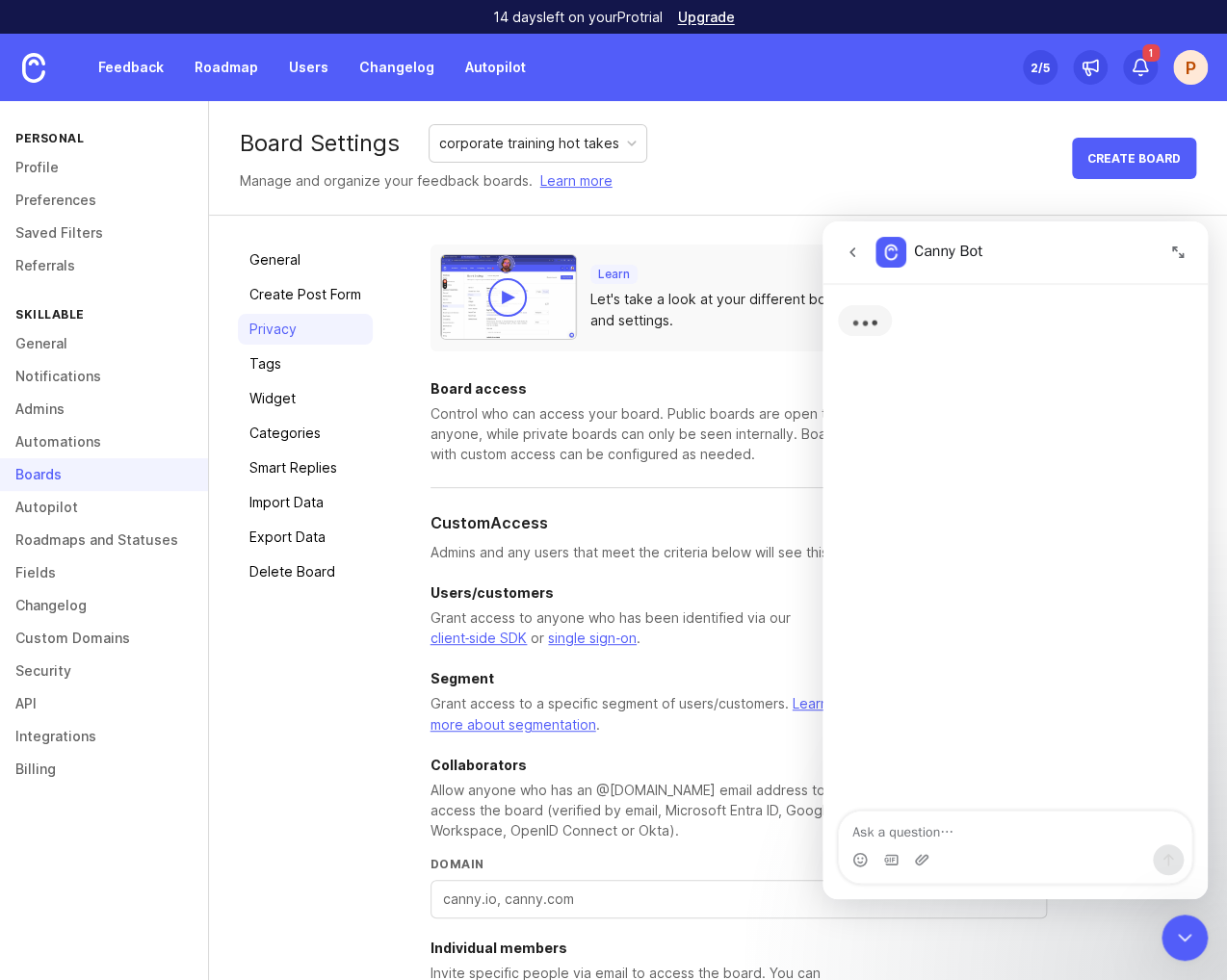 click at bounding box center [1015, 860] 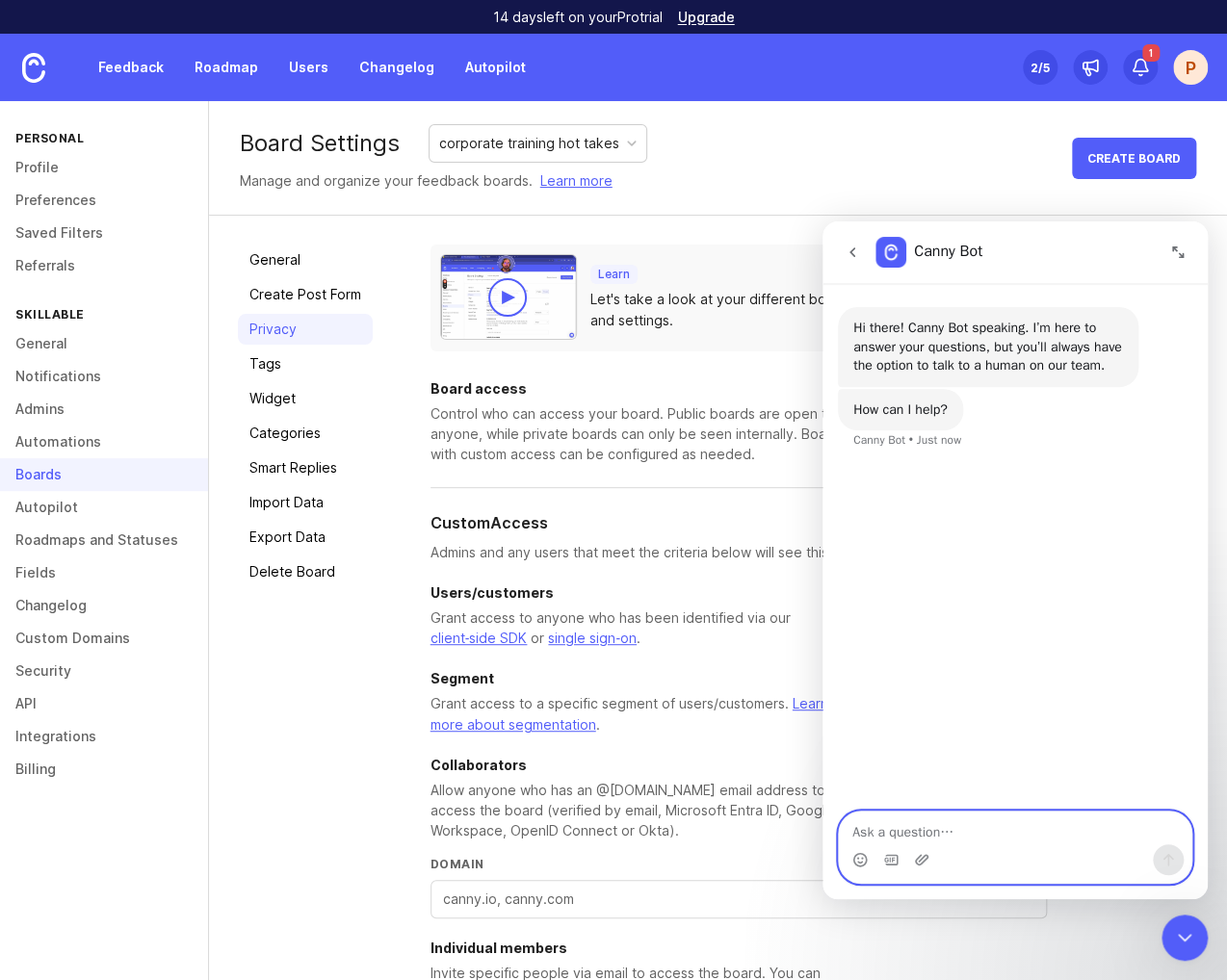 click at bounding box center (1015, 828) 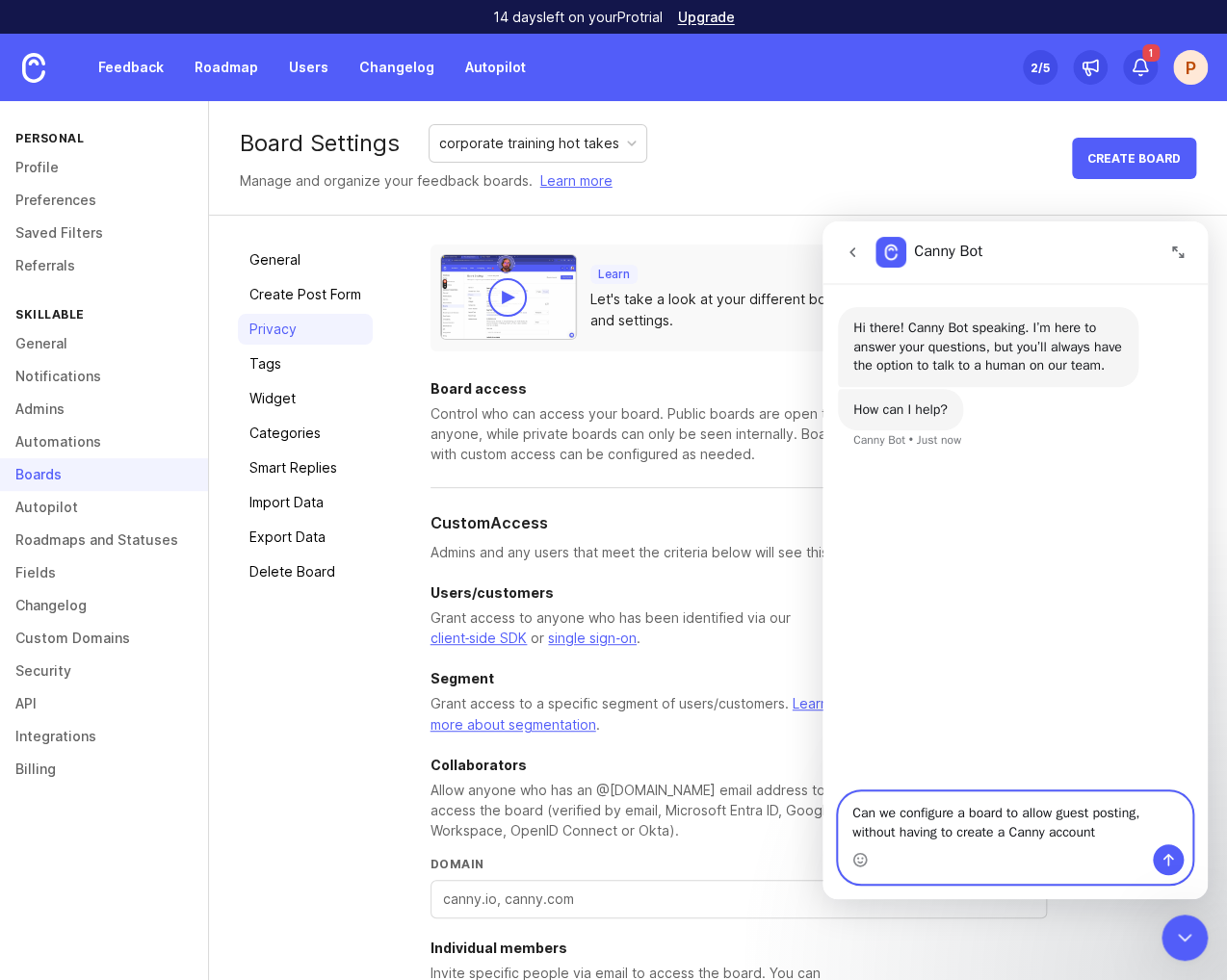 type on "Can we configure a board to allow guest posting, without having to create a Canny account?" 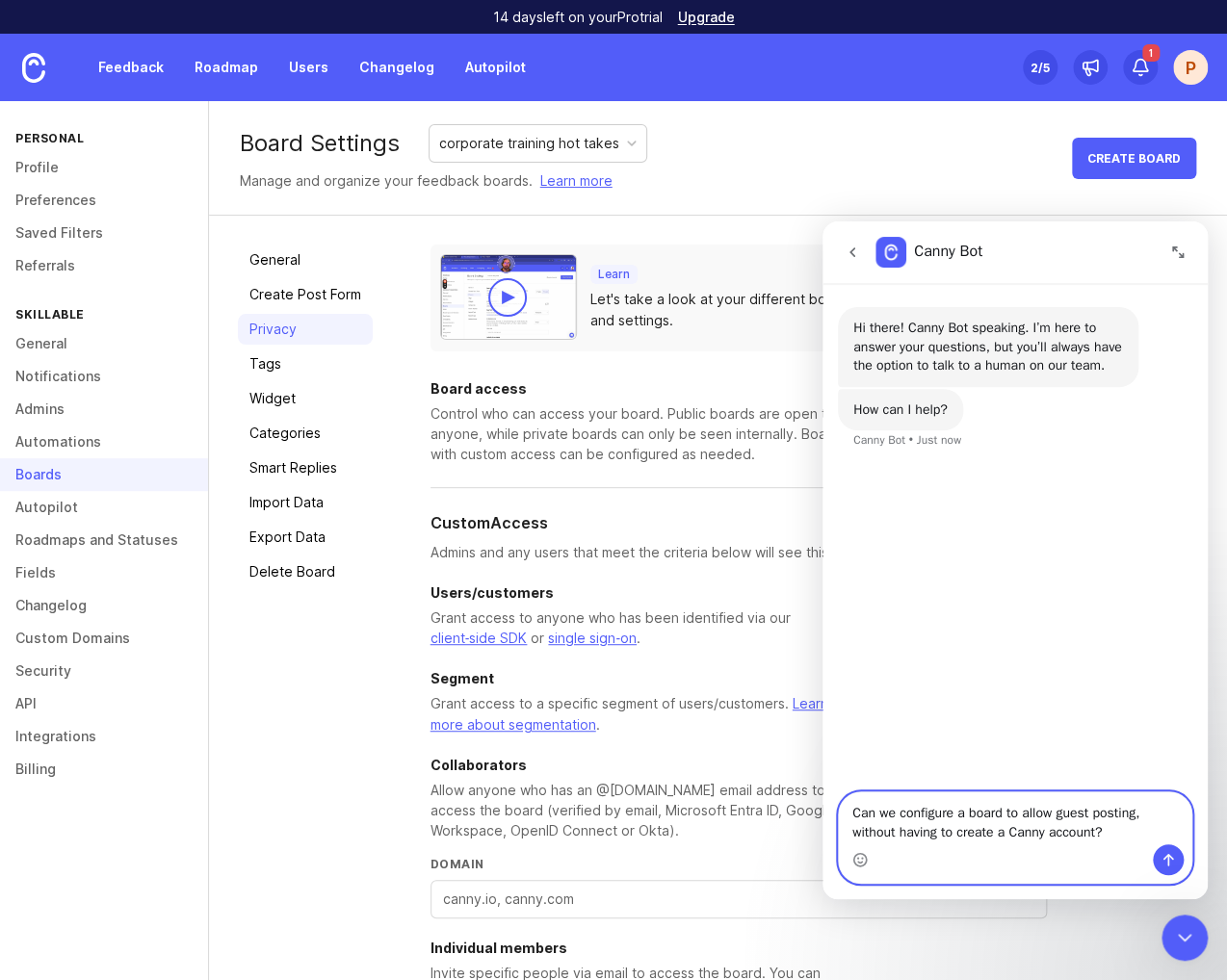 type 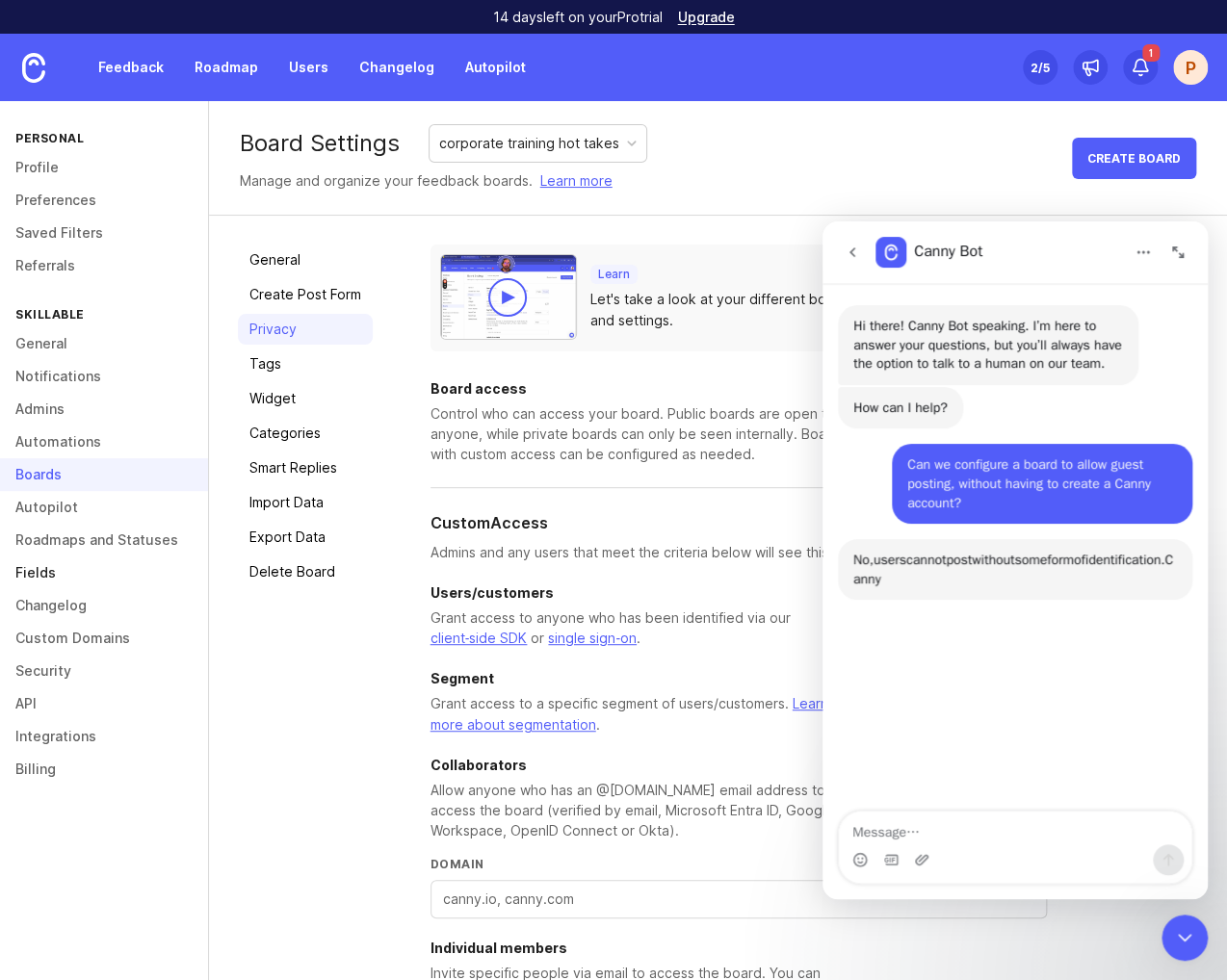 scroll, scrollTop: 3, scrollLeft: 0, axis: vertical 